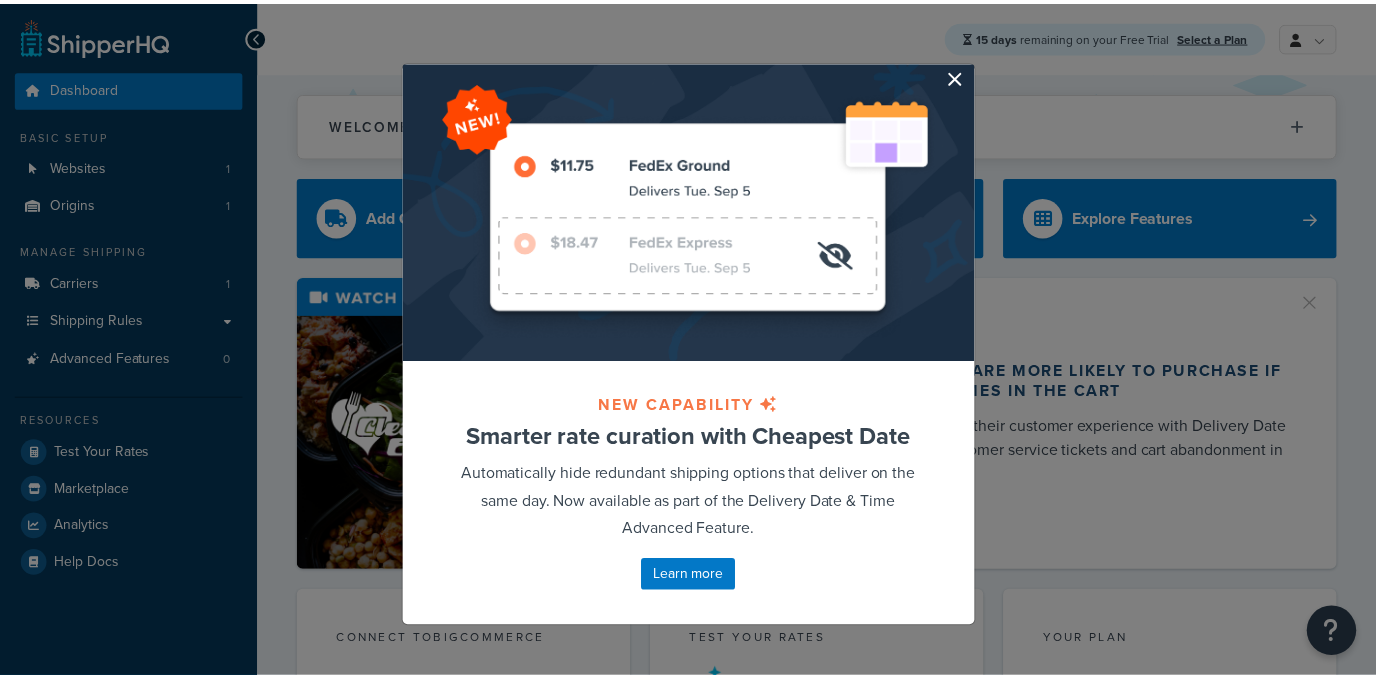 scroll, scrollTop: 0, scrollLeft: 0, axis: both 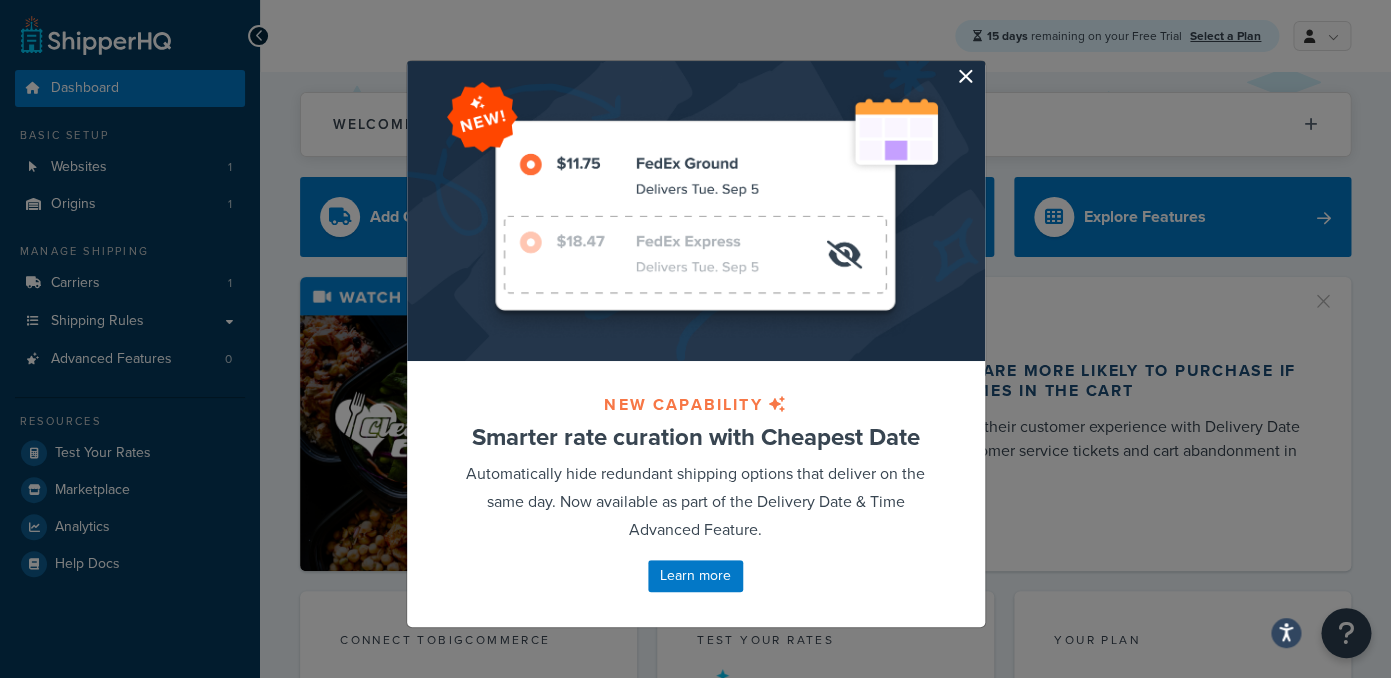 click at bounding box center [982, 63] 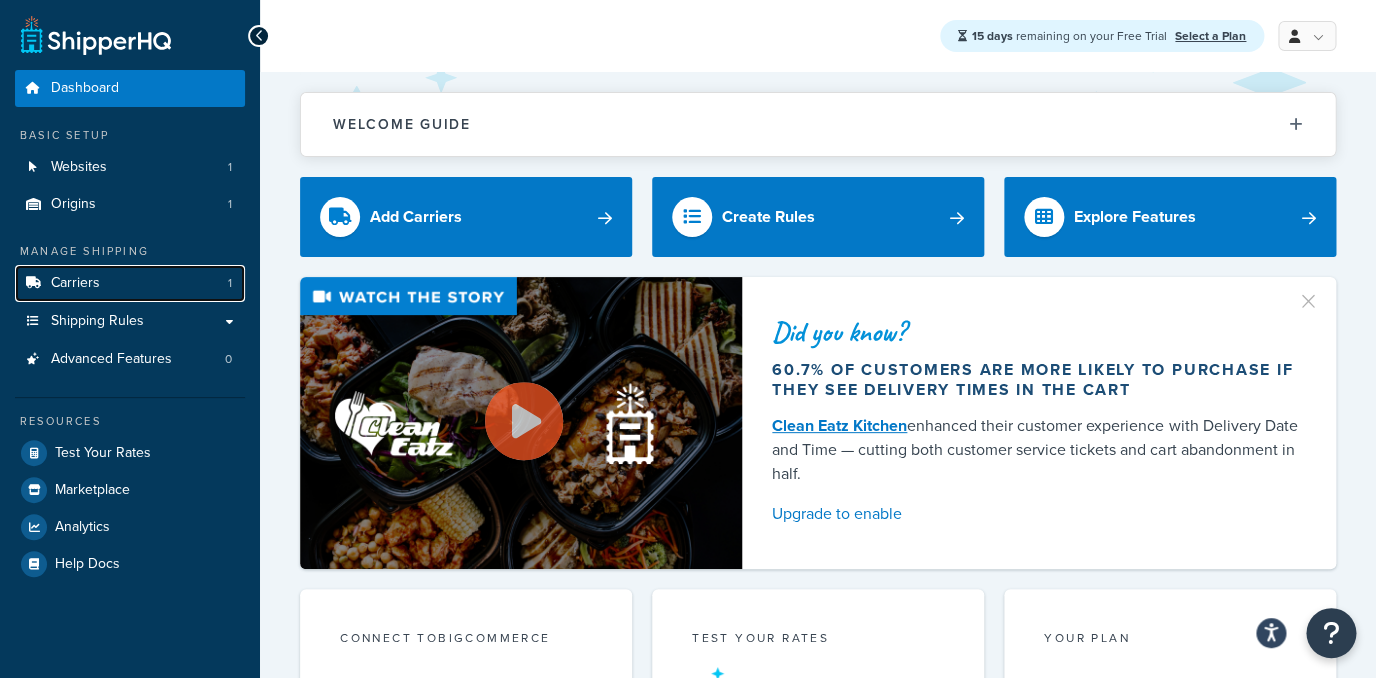 click on "Carriers 1" at bounding box center [130, 283] 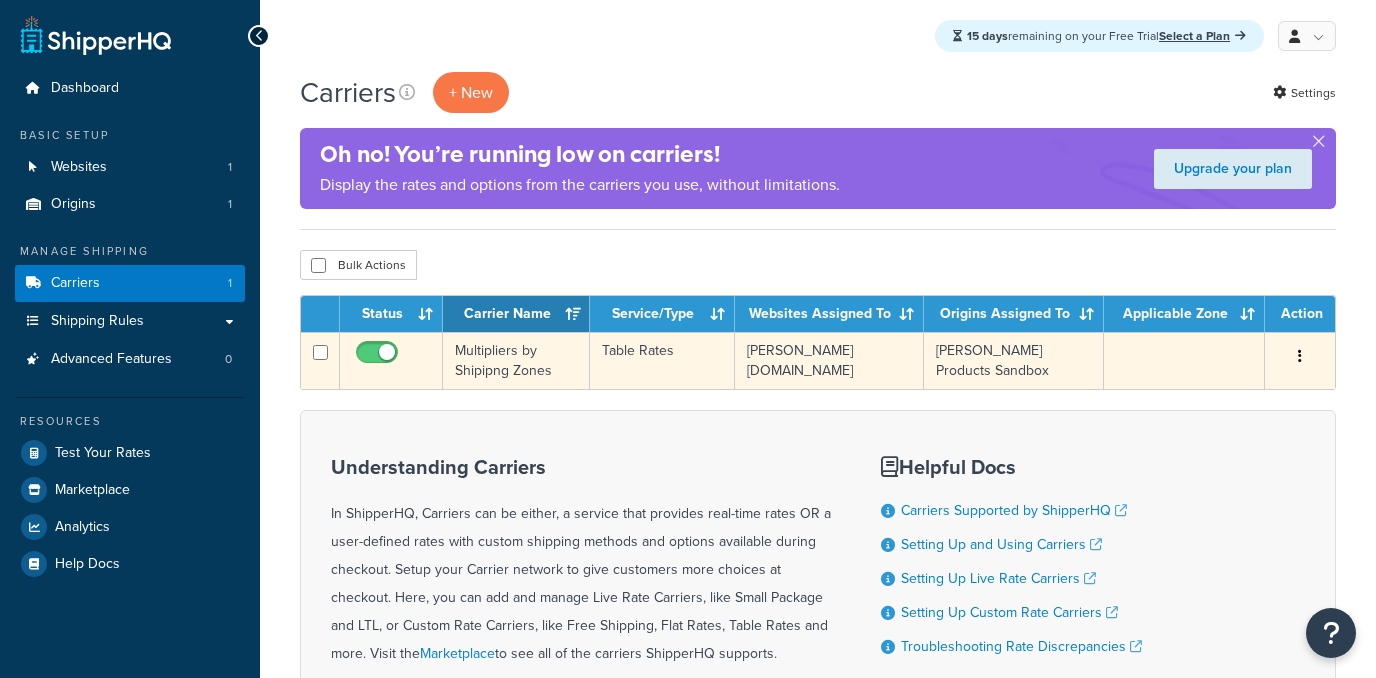 scroll, scrollTop: 0, scrollLeft: 0, axis: both 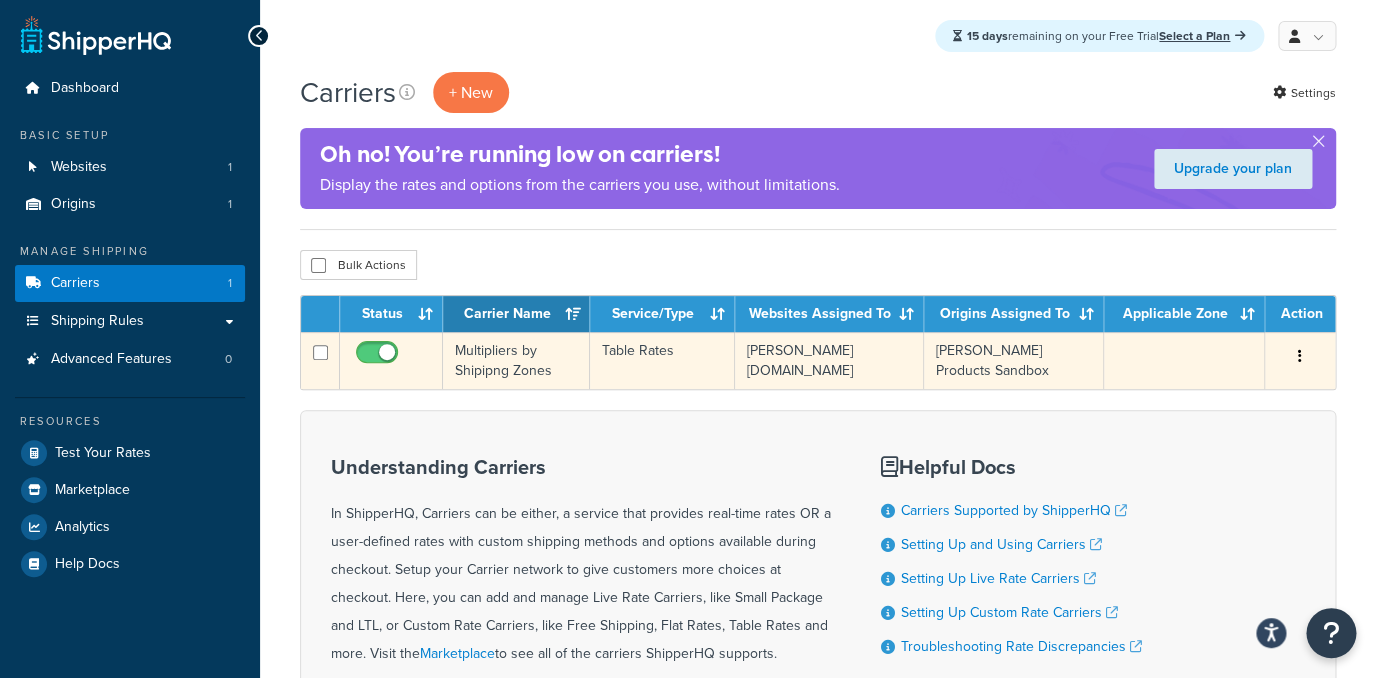 click on "Multipliers by Shipipng Zones" at bounding box center [516, 360] 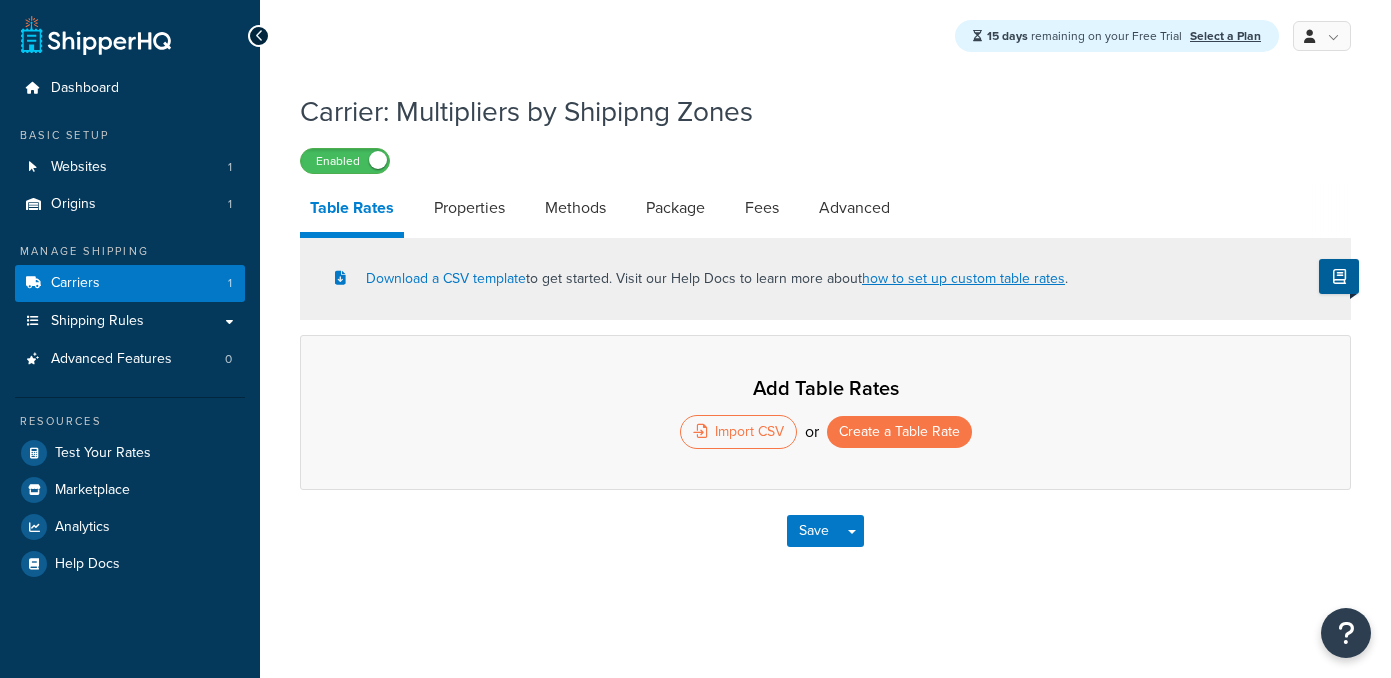scroll, scrollTop: 0, scrollLeft: 0, axis: both 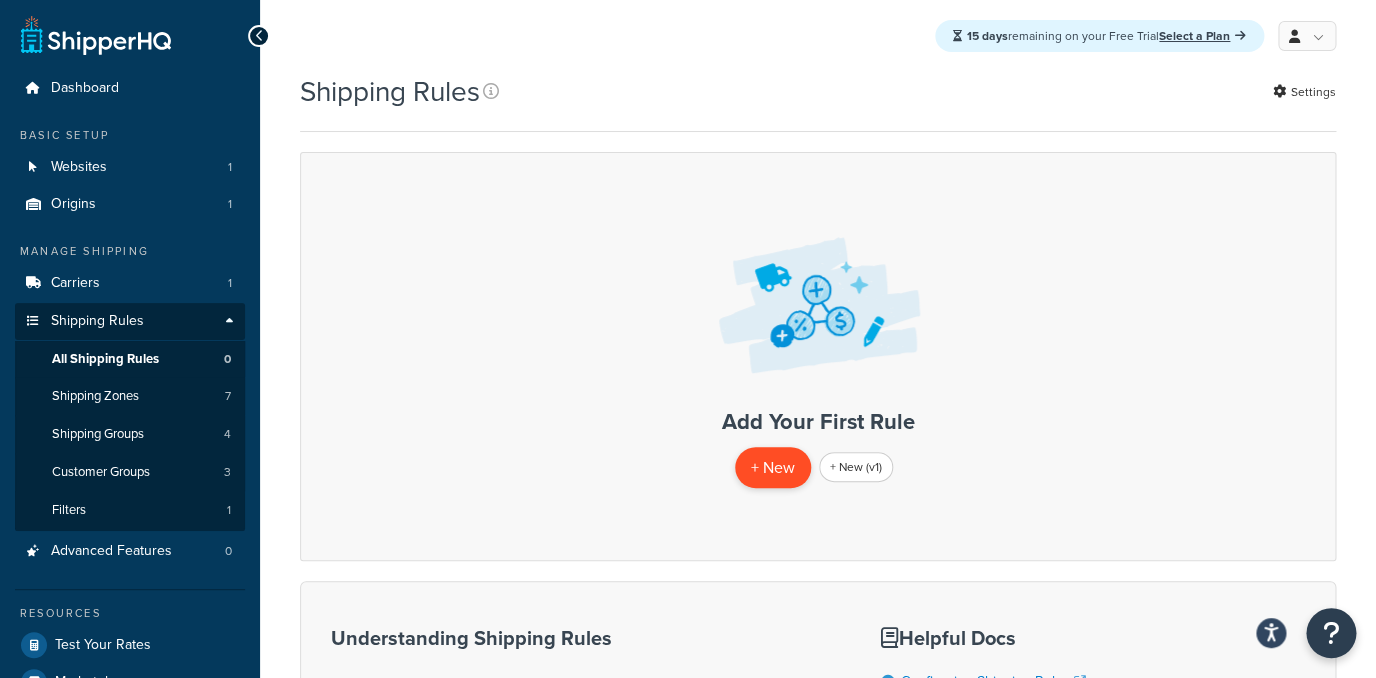 click on "+ New" at bounding box center [773, 467] 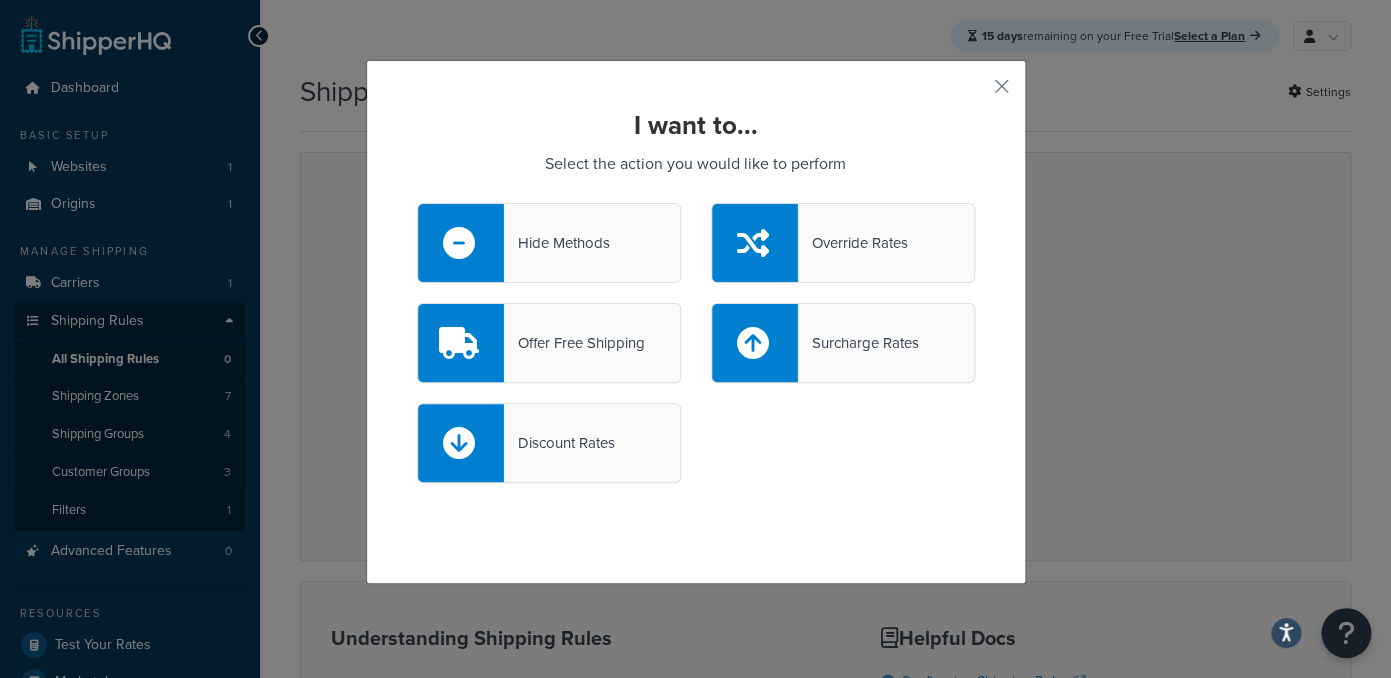 click on "Override Rates" at bounding box center (843, 243) 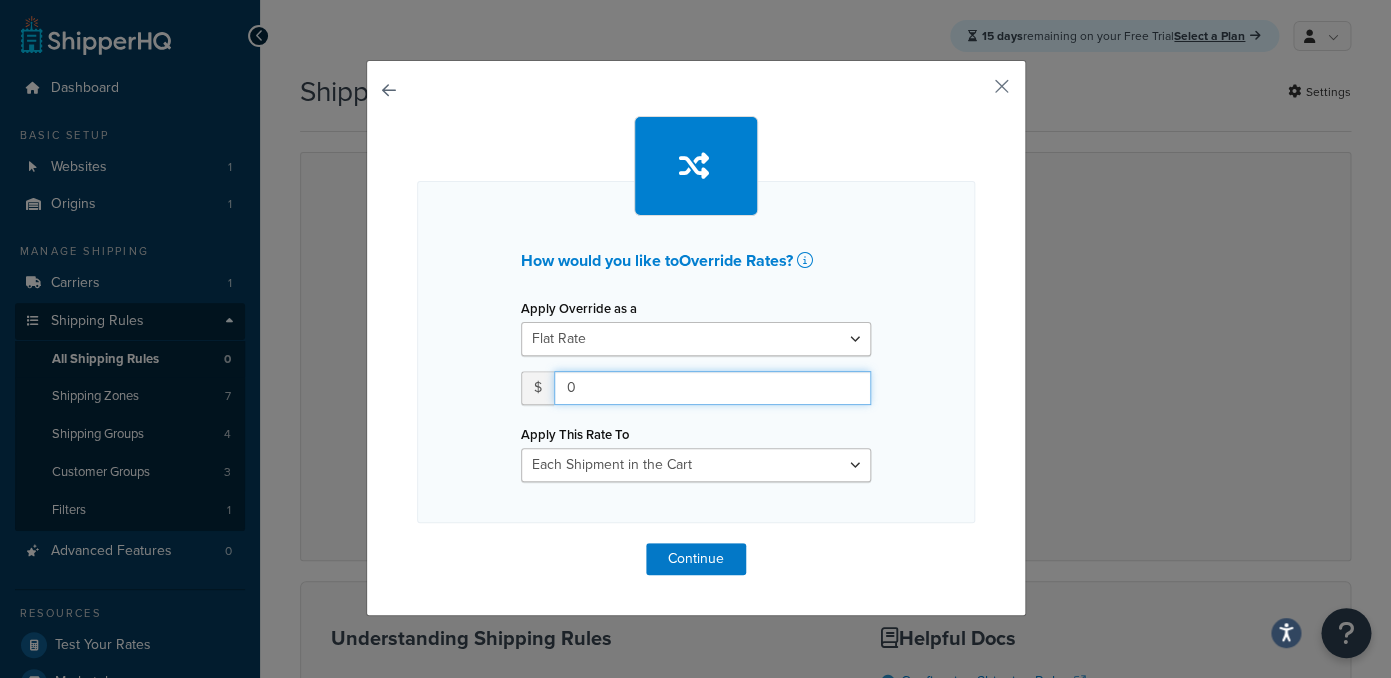 click on "0" at bounding box center [712, 388] 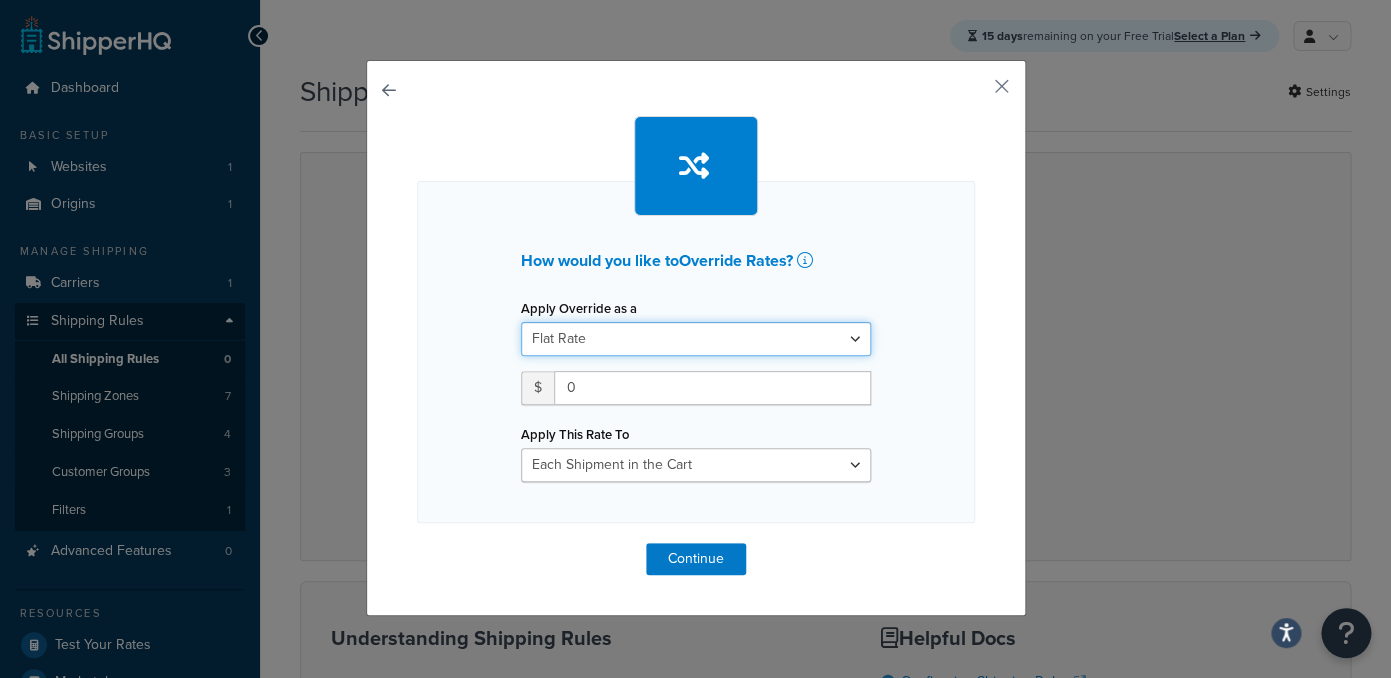 select on "PERCENTAGE" 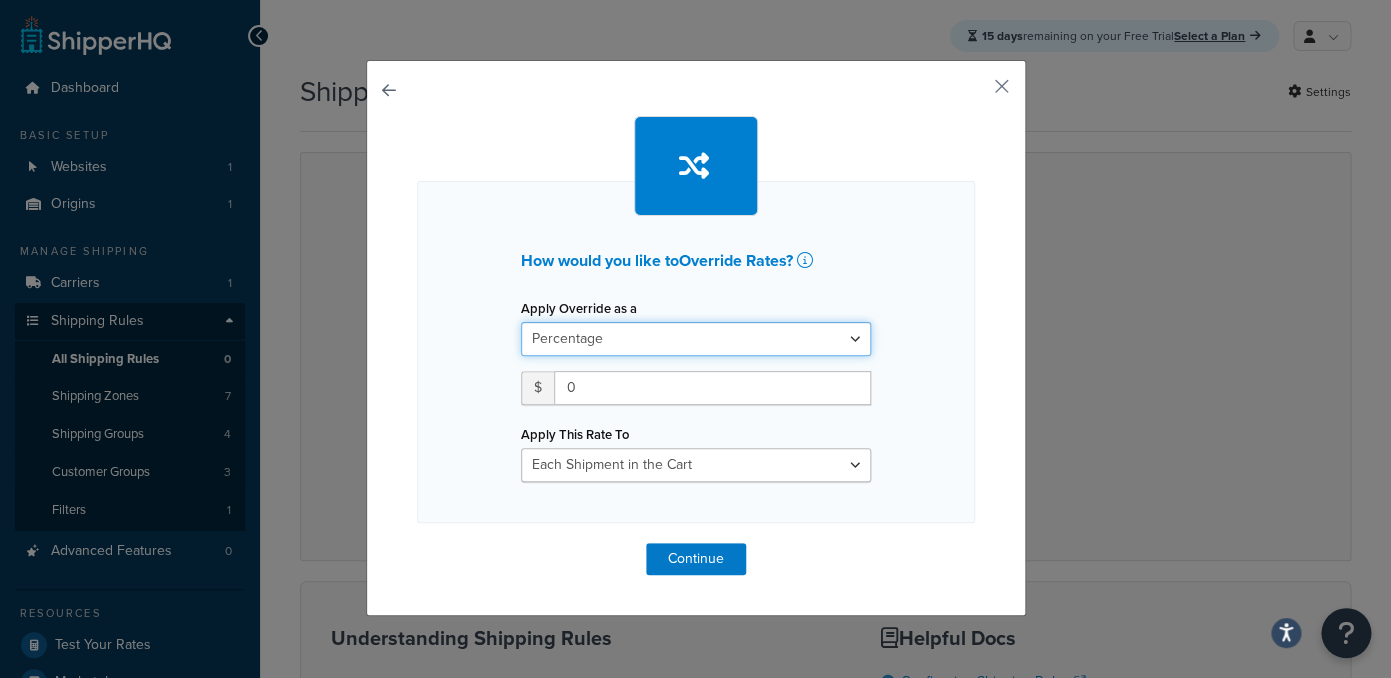 click on "Percentage" at bounding box center (0, 0) 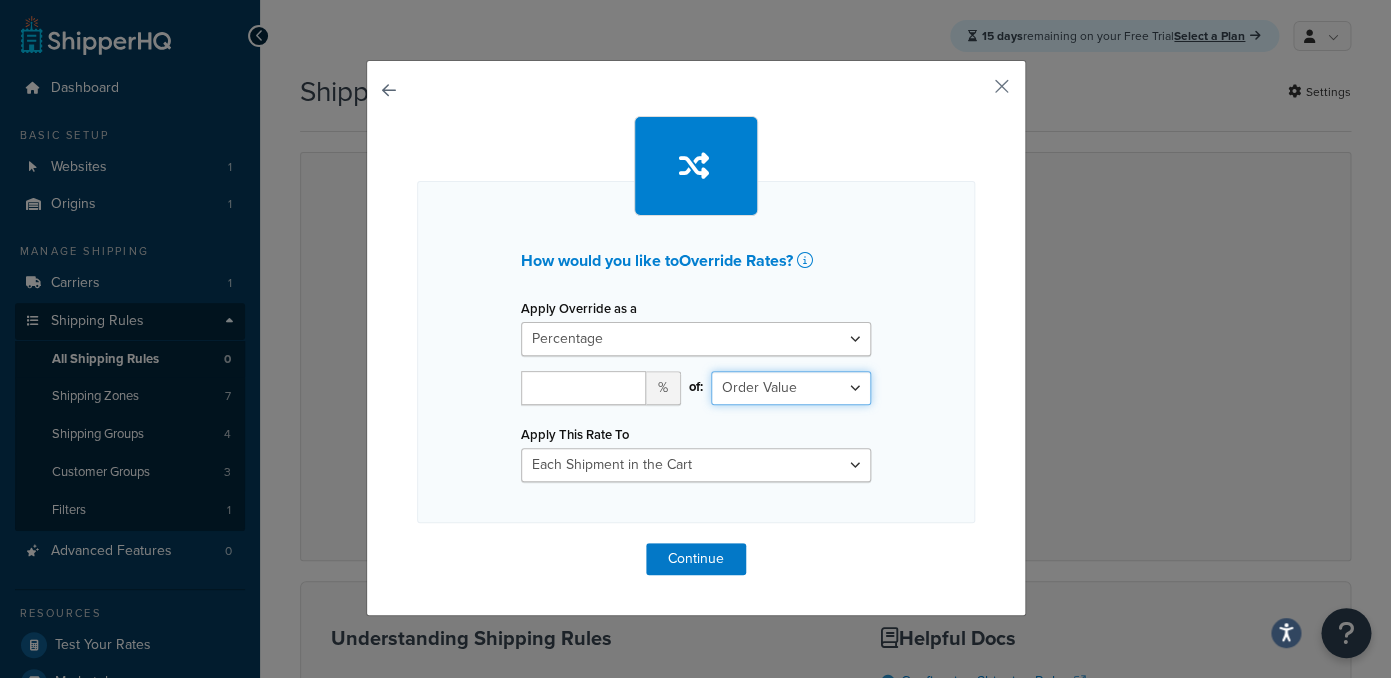 click on "Order Value" at bounding box center (0, 0) 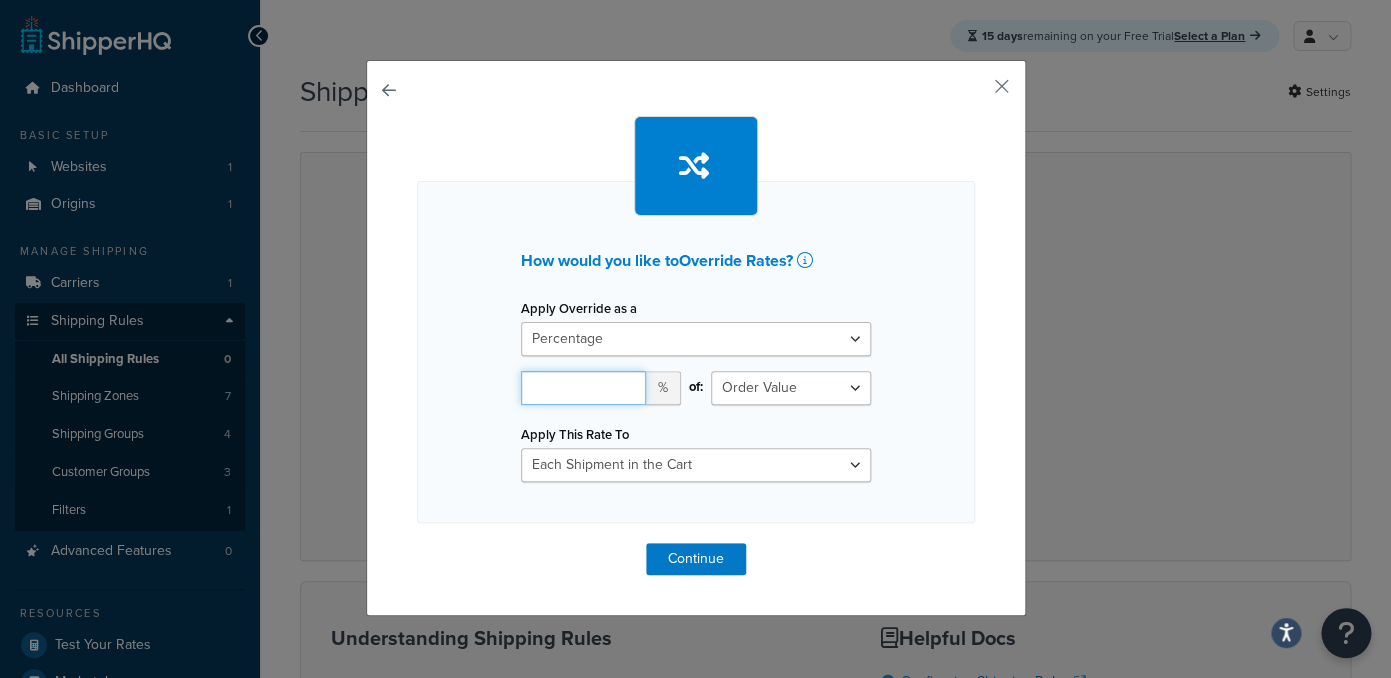 click at bounding box center [583, 388] 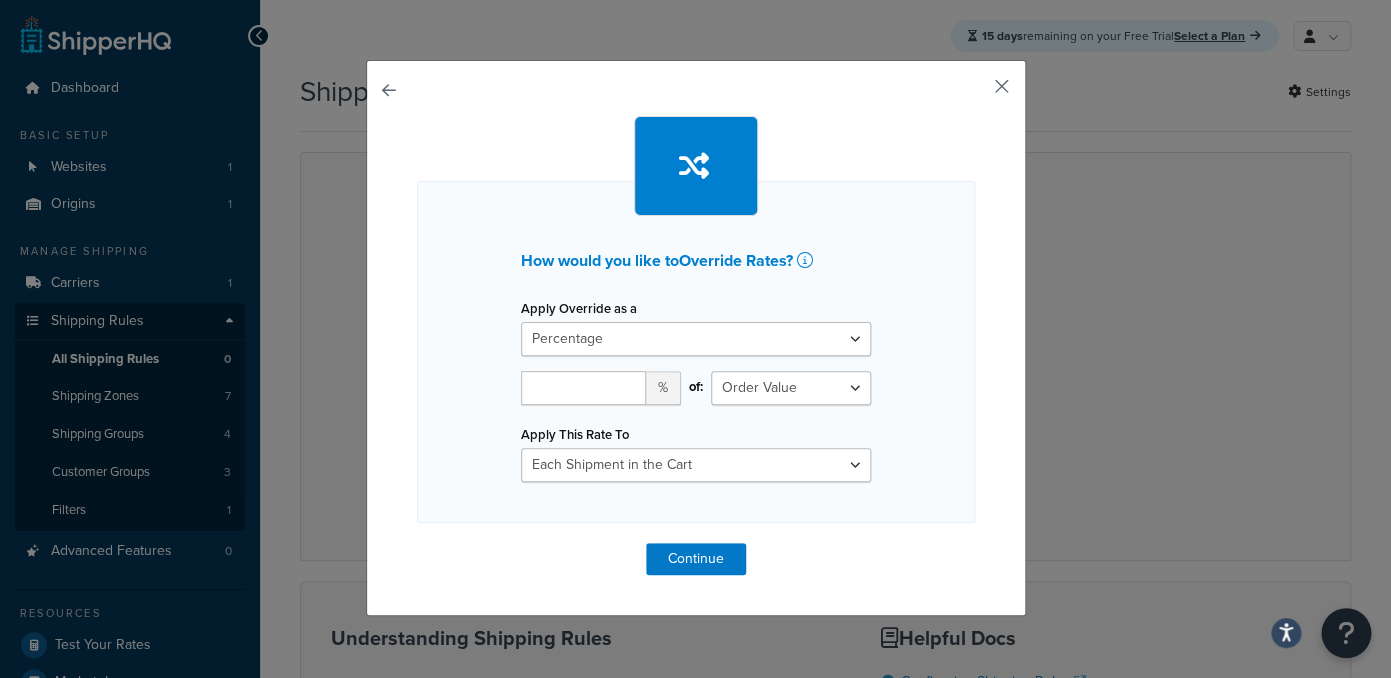 click at bounding box center (972, 93) 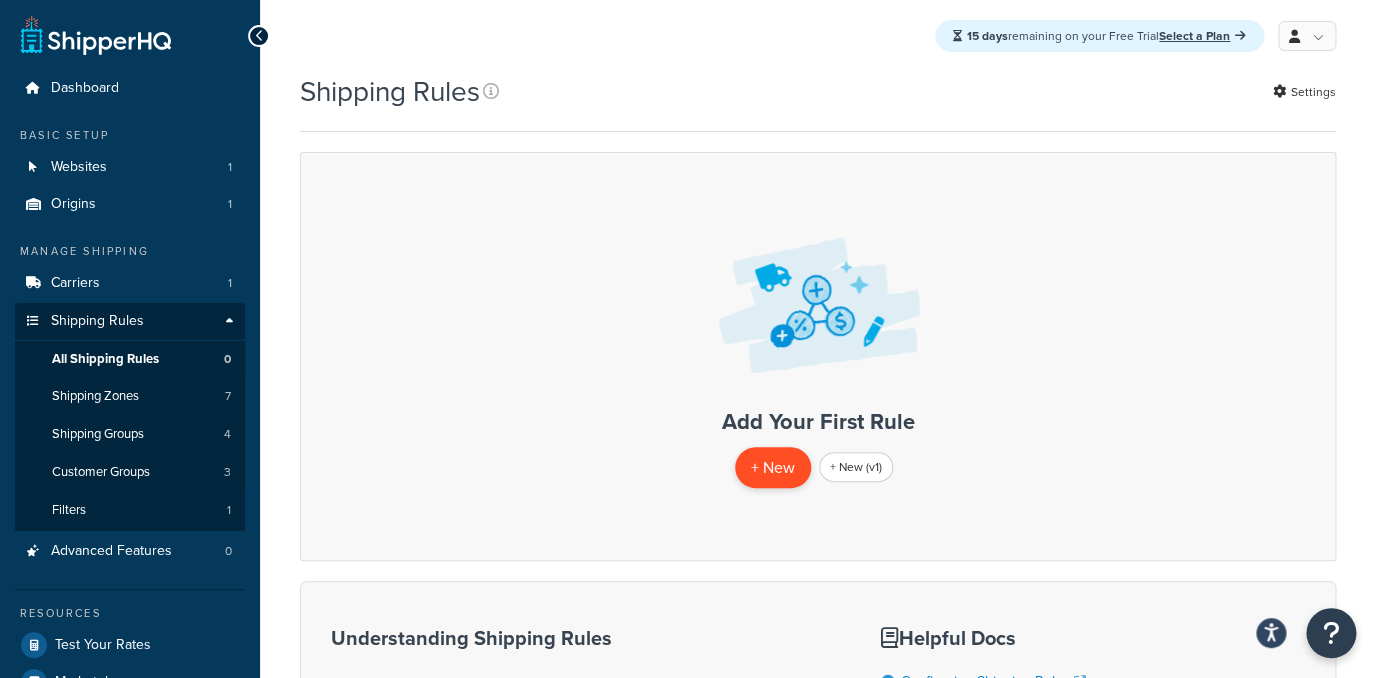 click on "+ New" at bounding box center [773, 467] 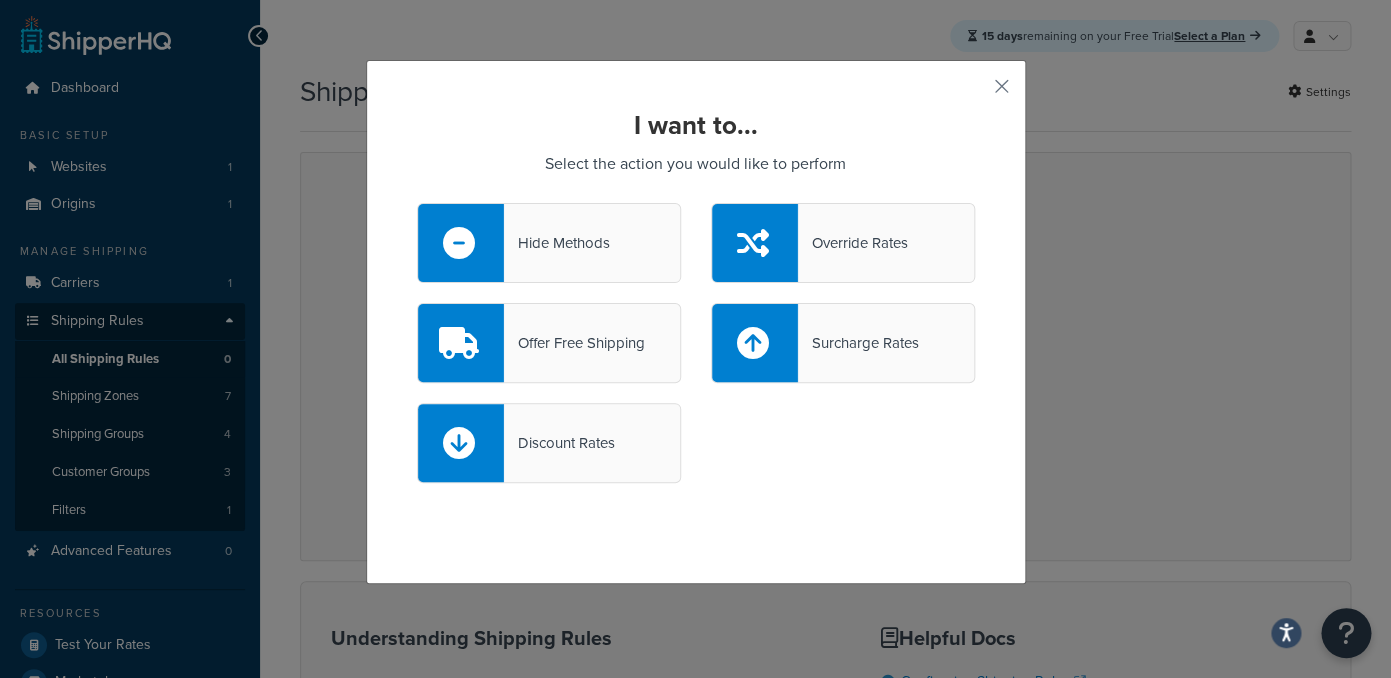 click on "Hide Methods Override Rates" at bounding box center [696, 253] 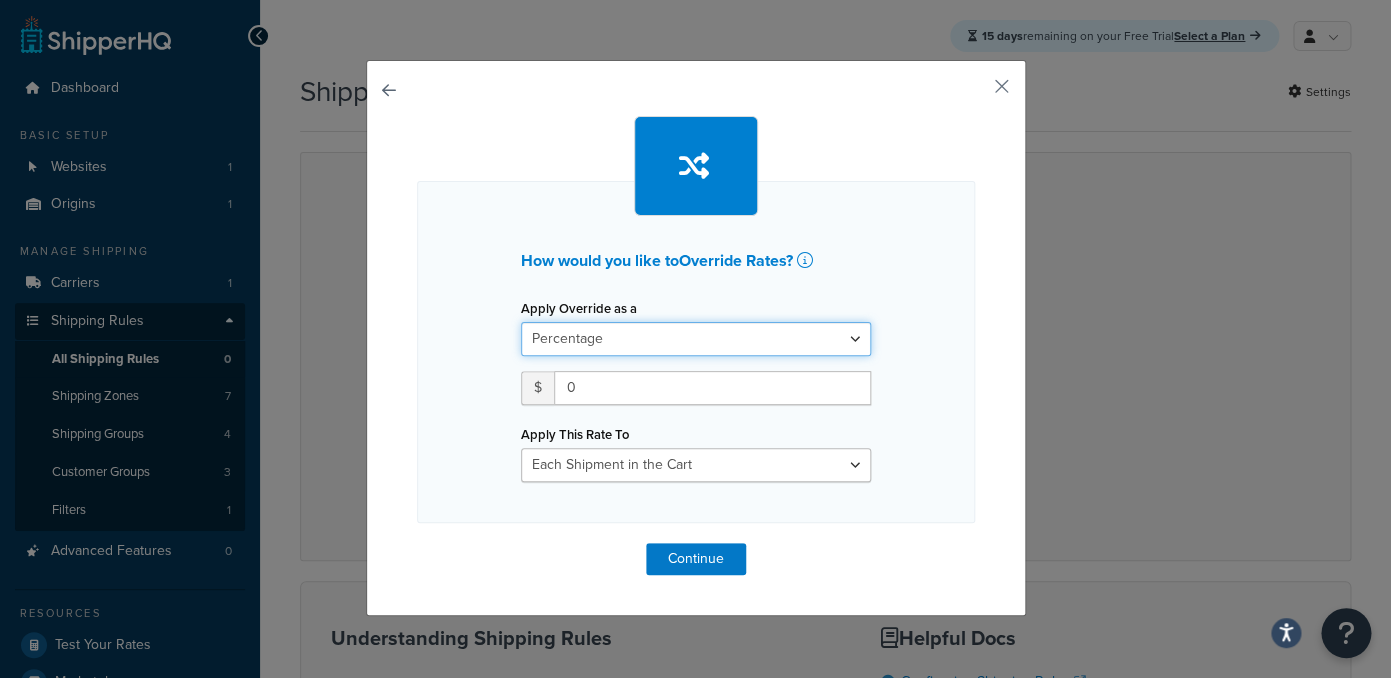 click on "Percentage" at bounding box center (0, 0) 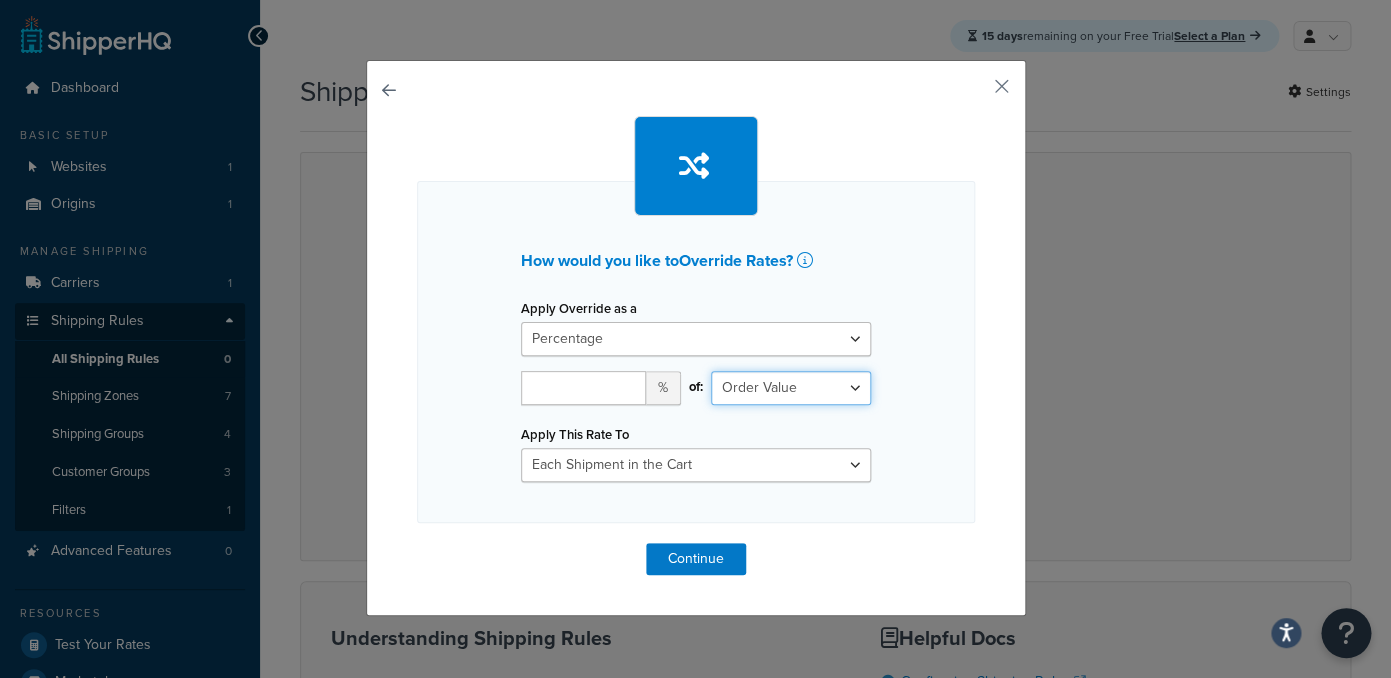 click on "Order Value" at bounding box center [0, 0] 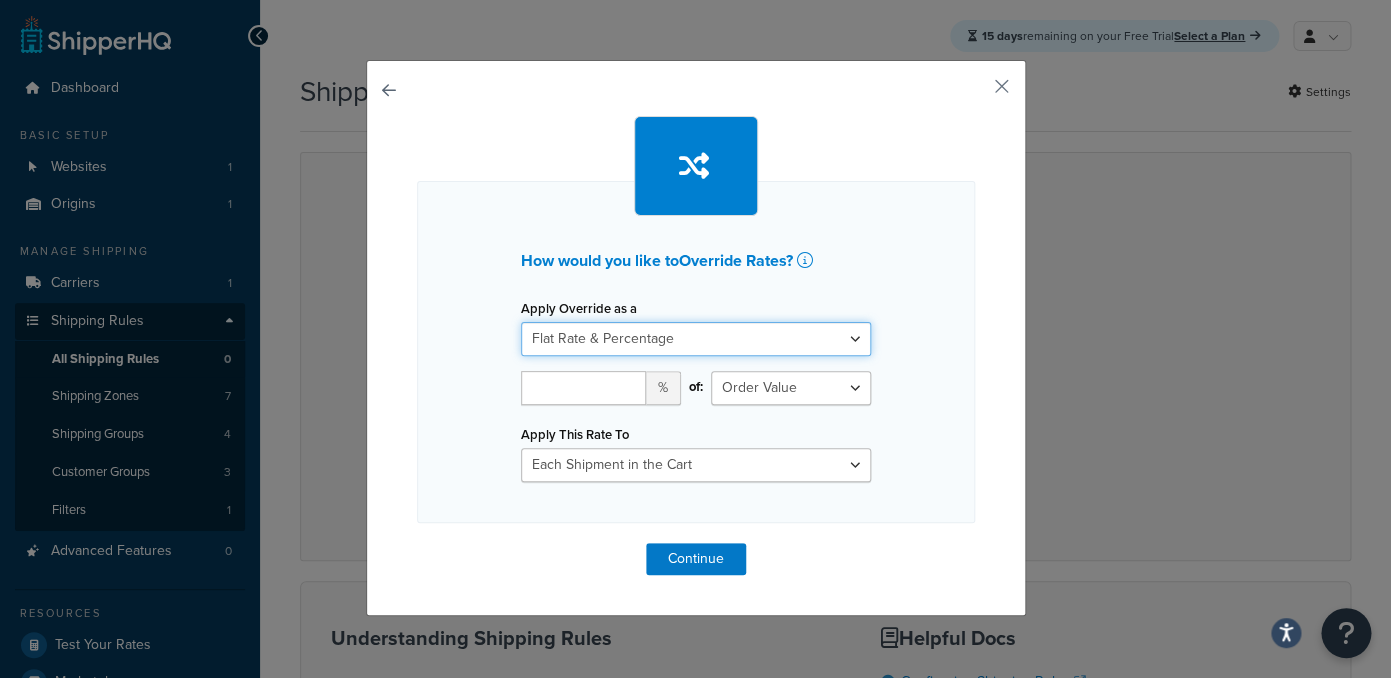 click on "Flat Rate & Percentage" at bounding box center (0, 0) 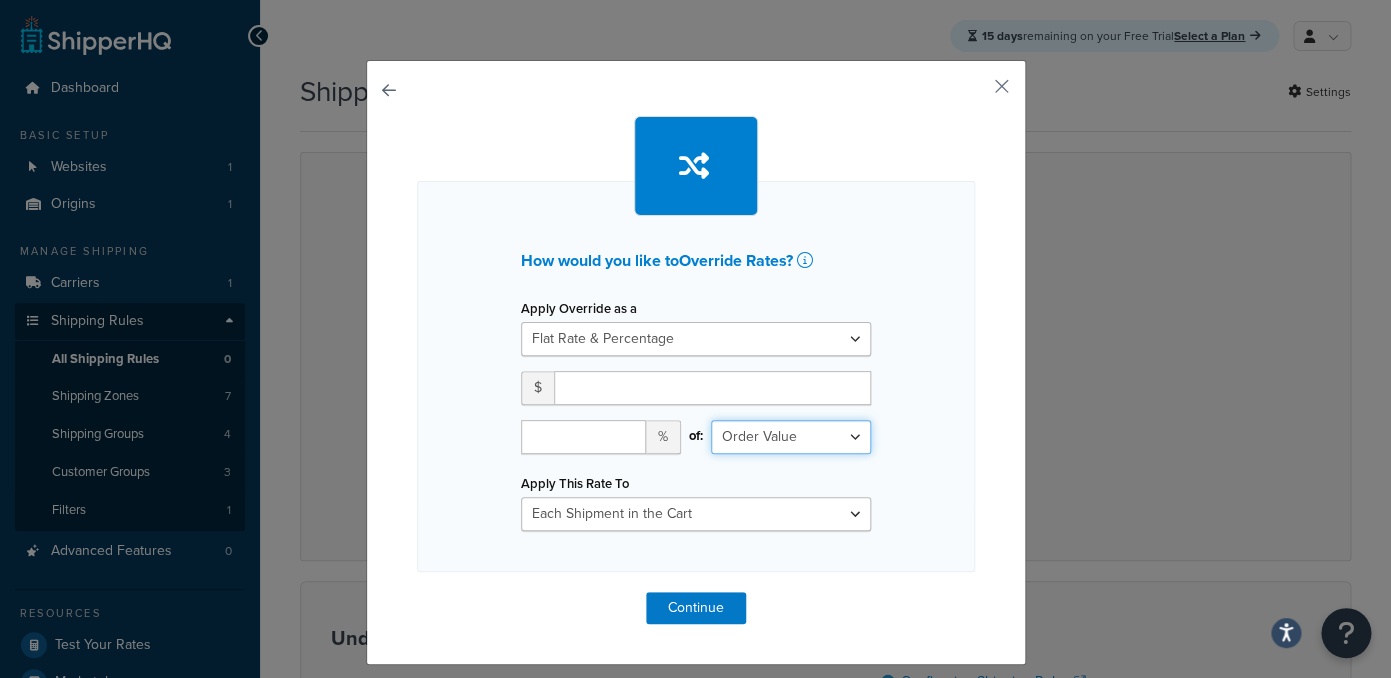 click on "Order Value" at bounding box center (0, 0) 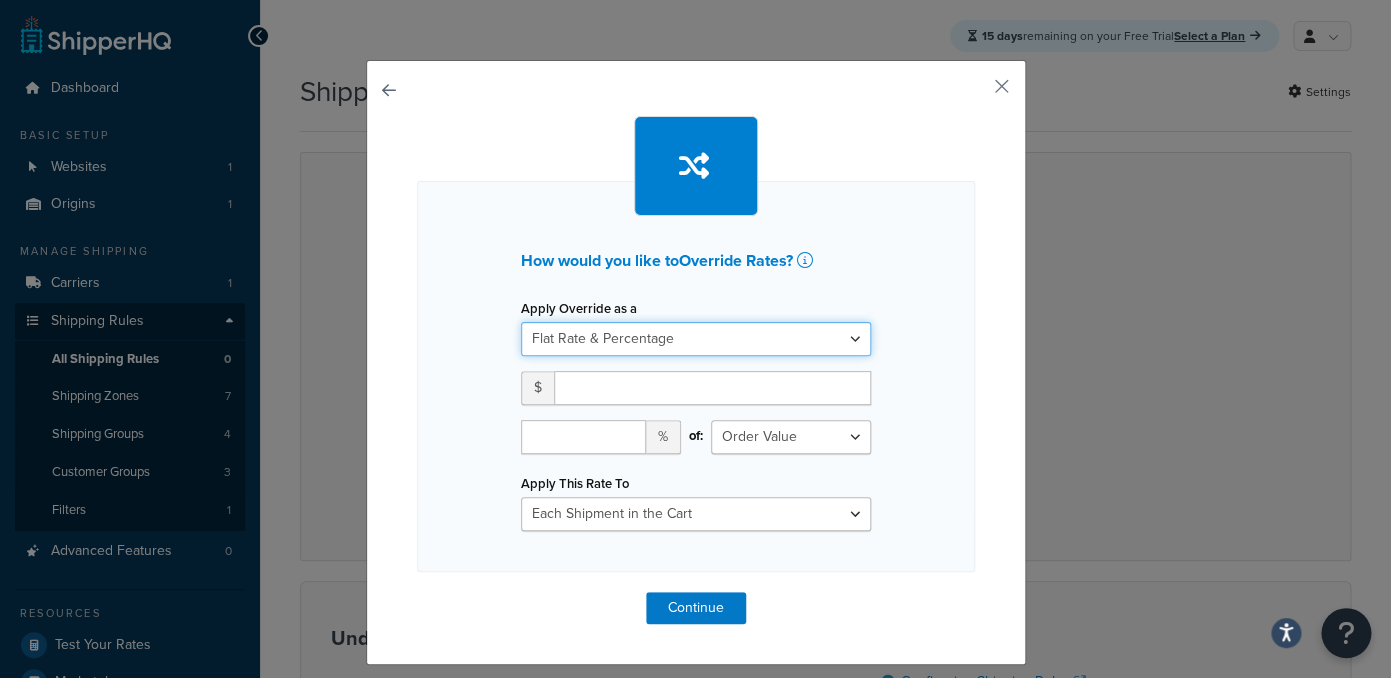 select on "PERCENTAGE" 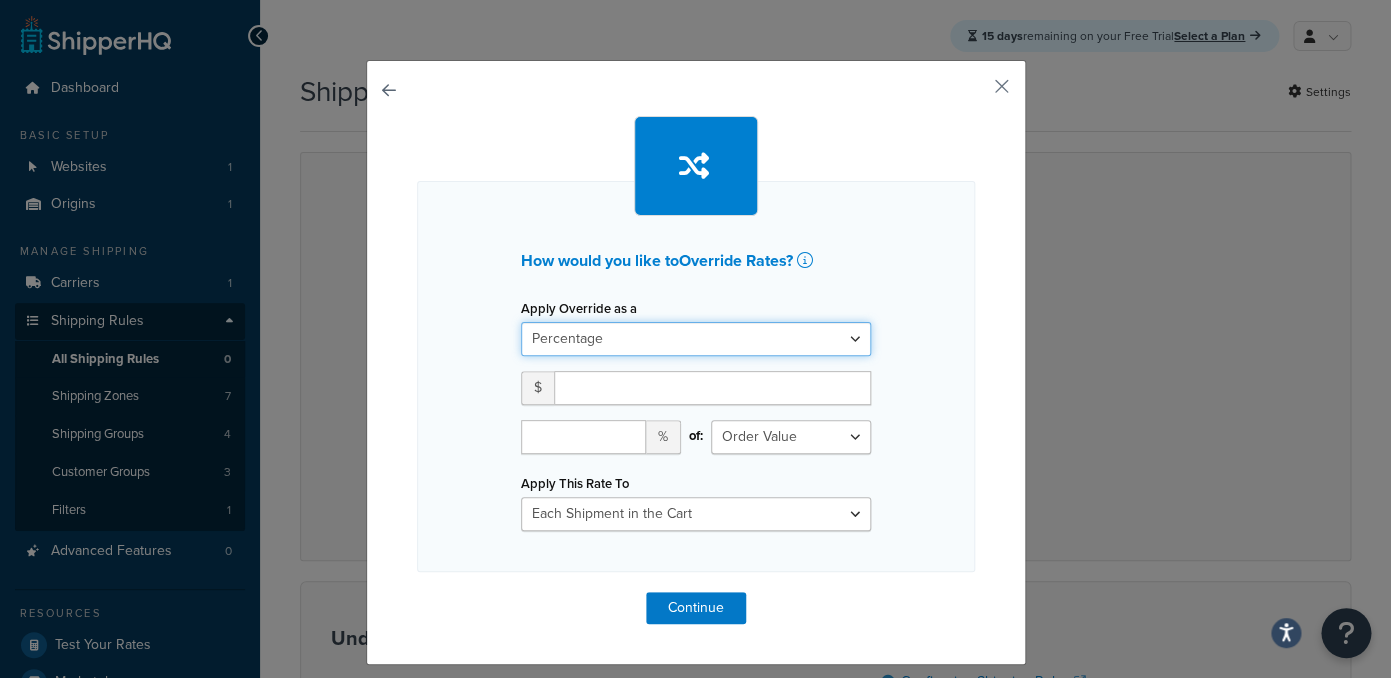click on "Percentage" at bounding box center (0, 0) 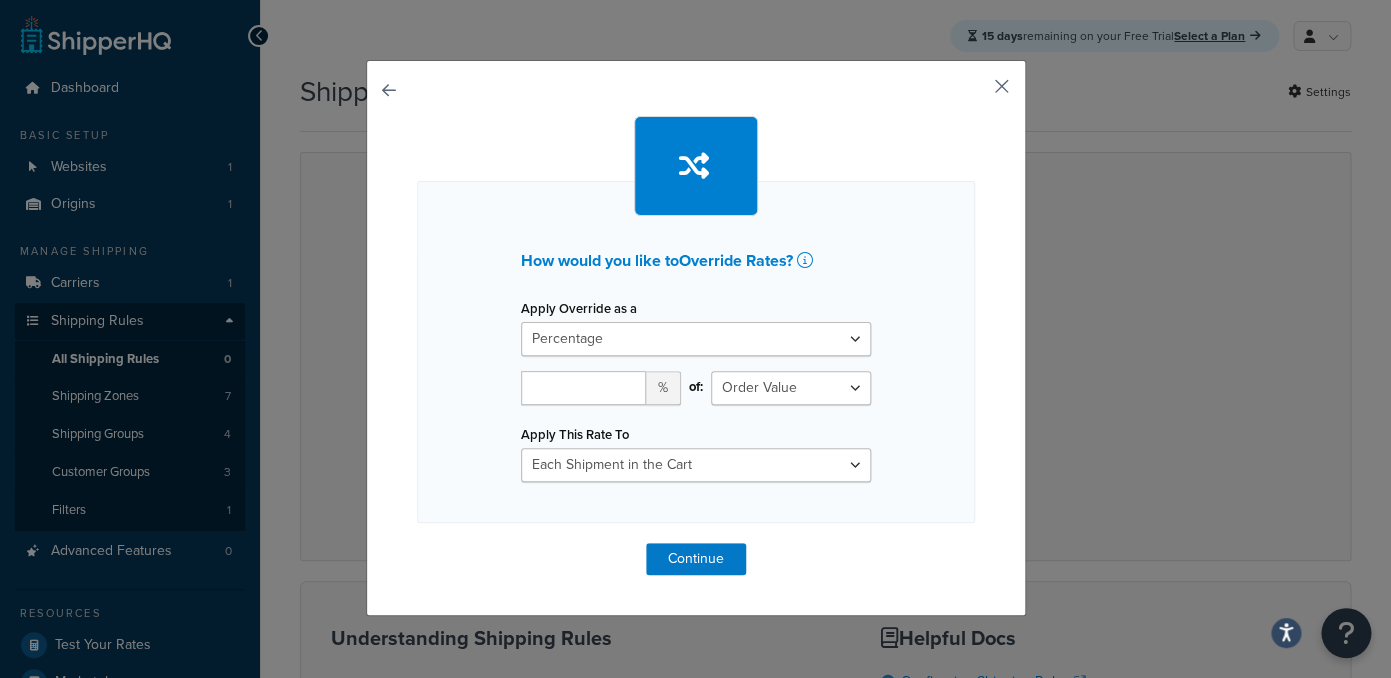 click at bounding box center [972, 93] 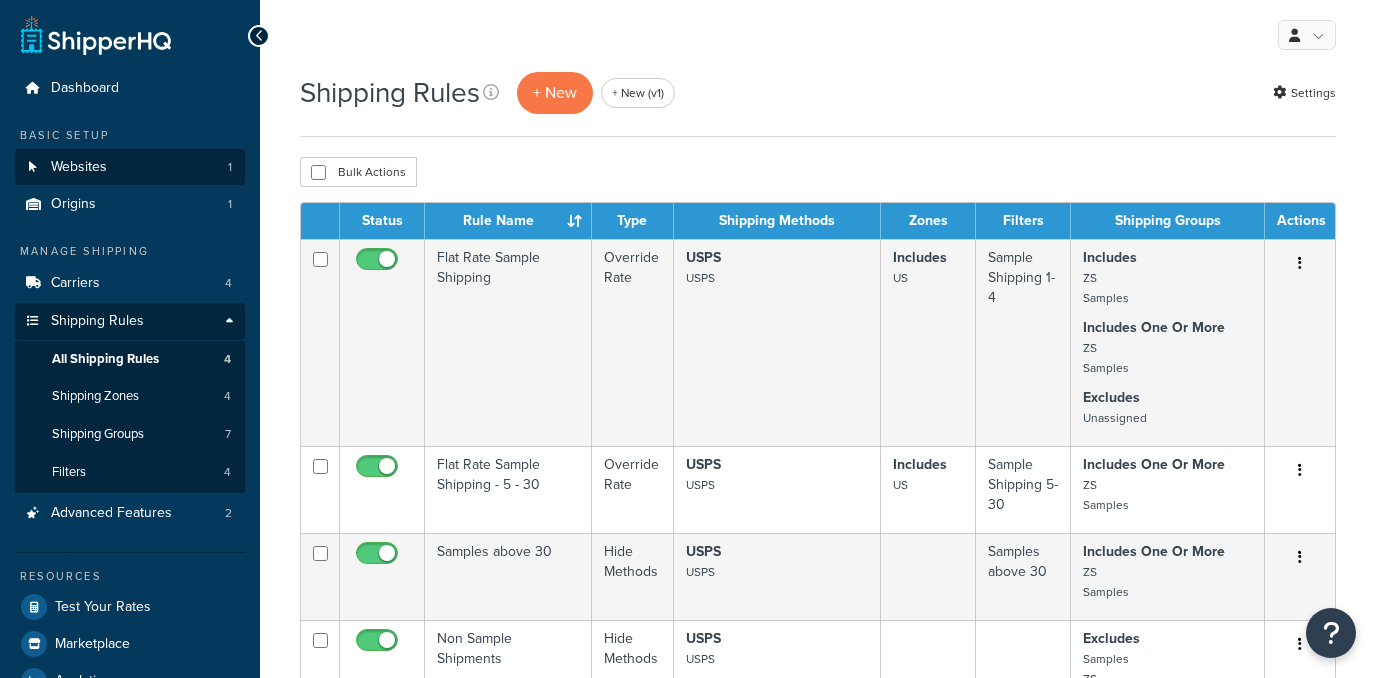 scroll, scrollTop: 0, scrollLeft: 0, axis: both 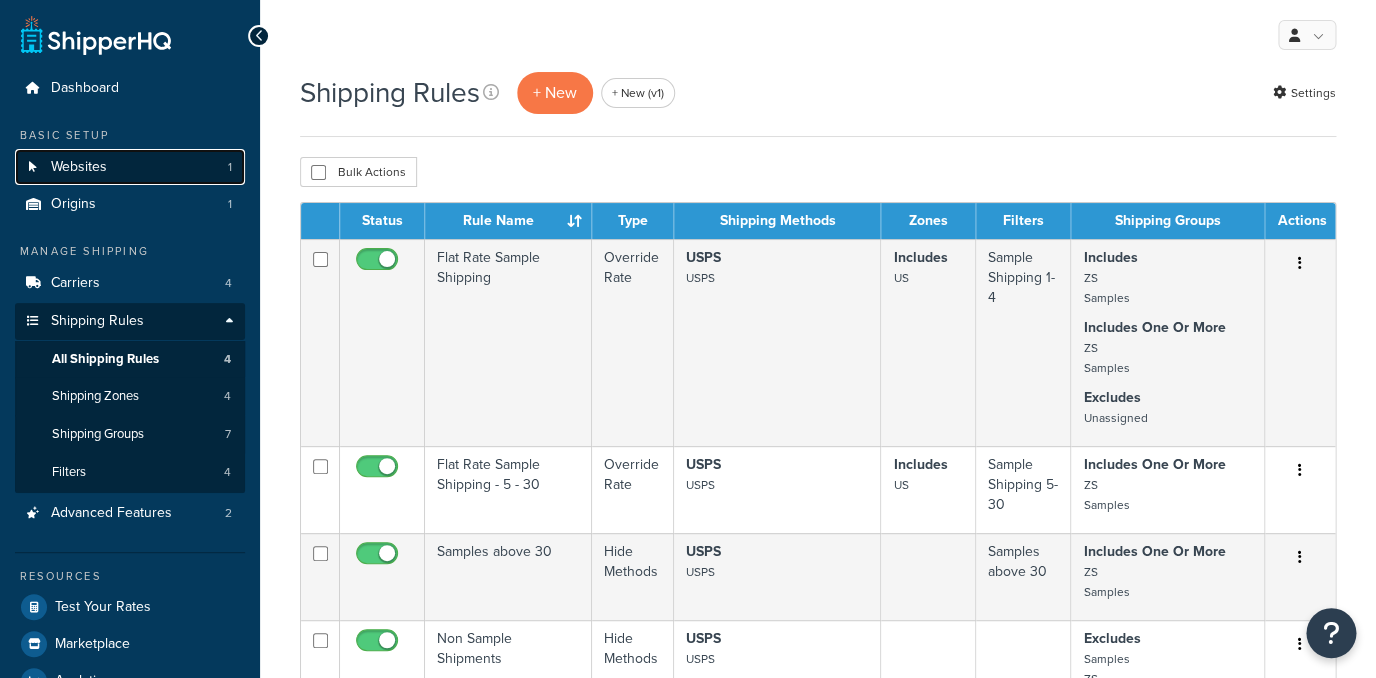 click on "Websites
1" at bounding box center [130, 167] 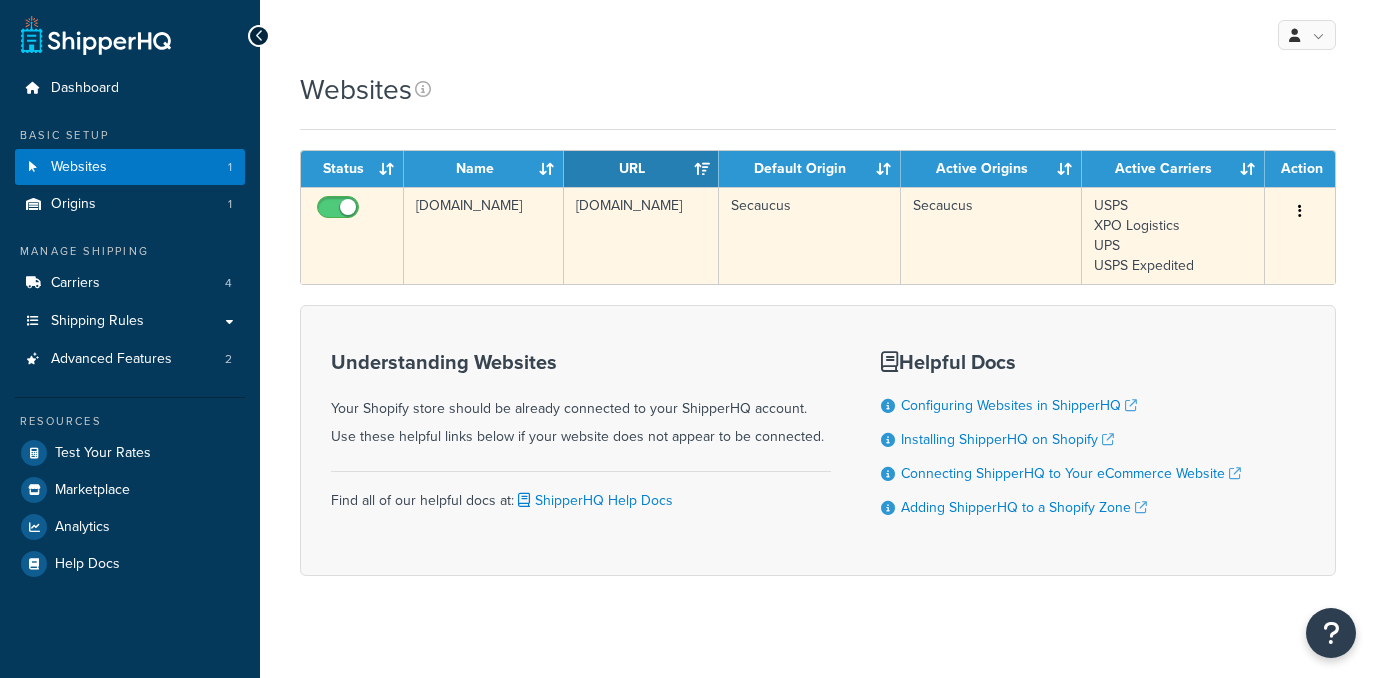scroll, scrollTop: 0, scrollLeft: 0, axis: both 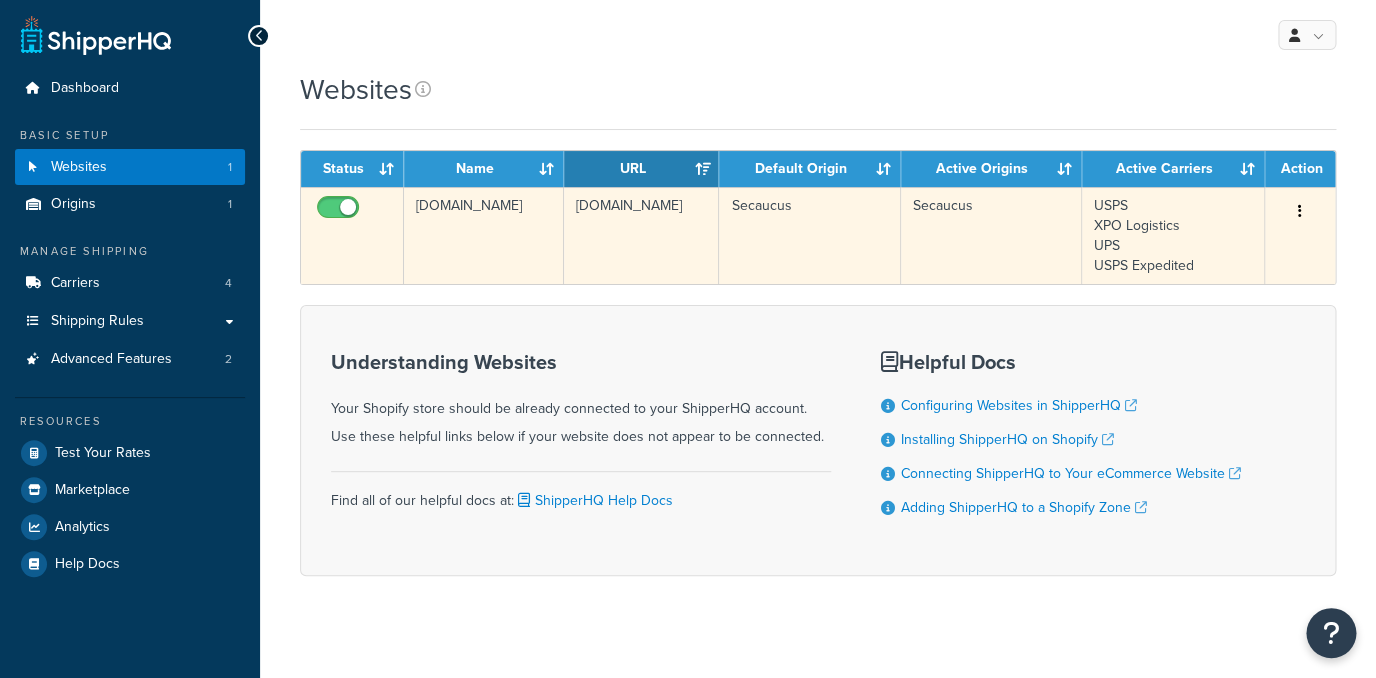 click on "[DOMAIN_NAME]" at bounding box center (484, 235) 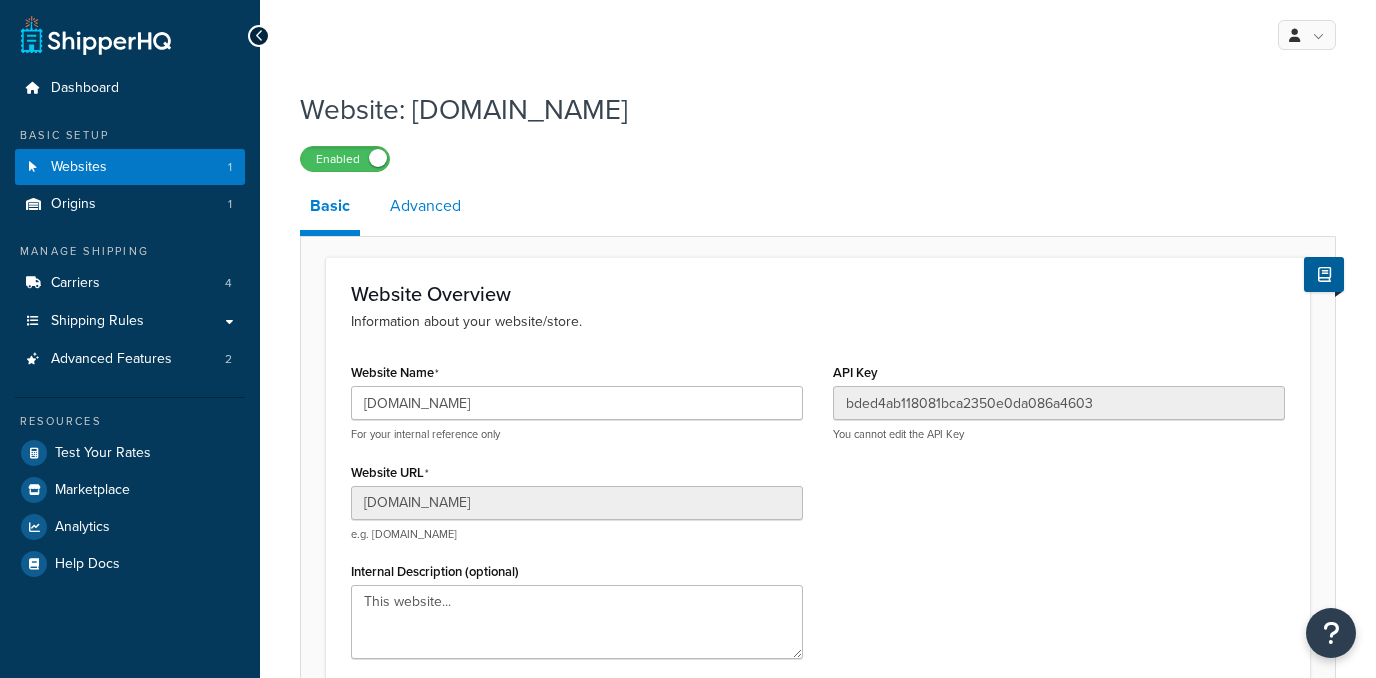 scroll, scrollTop: 0, scrollLeft: 0, axis: both 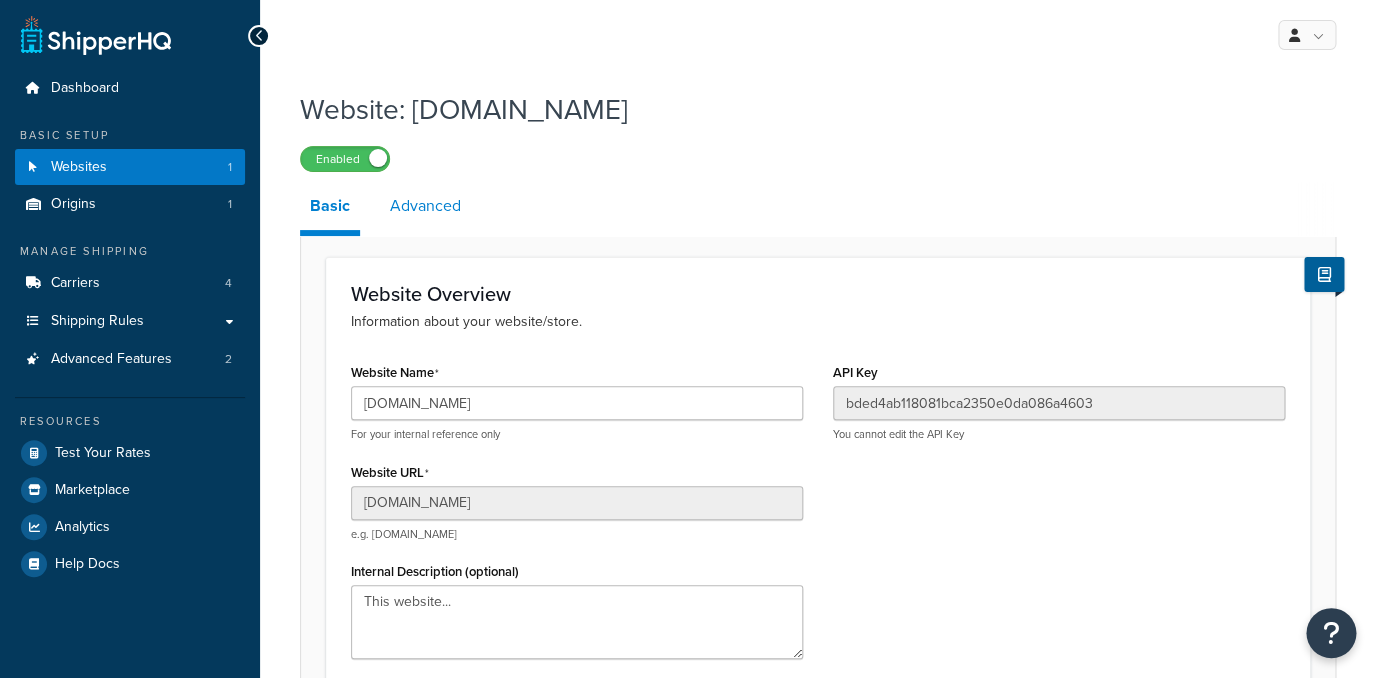 click on "Advanced" at bounding box center [425, 206] 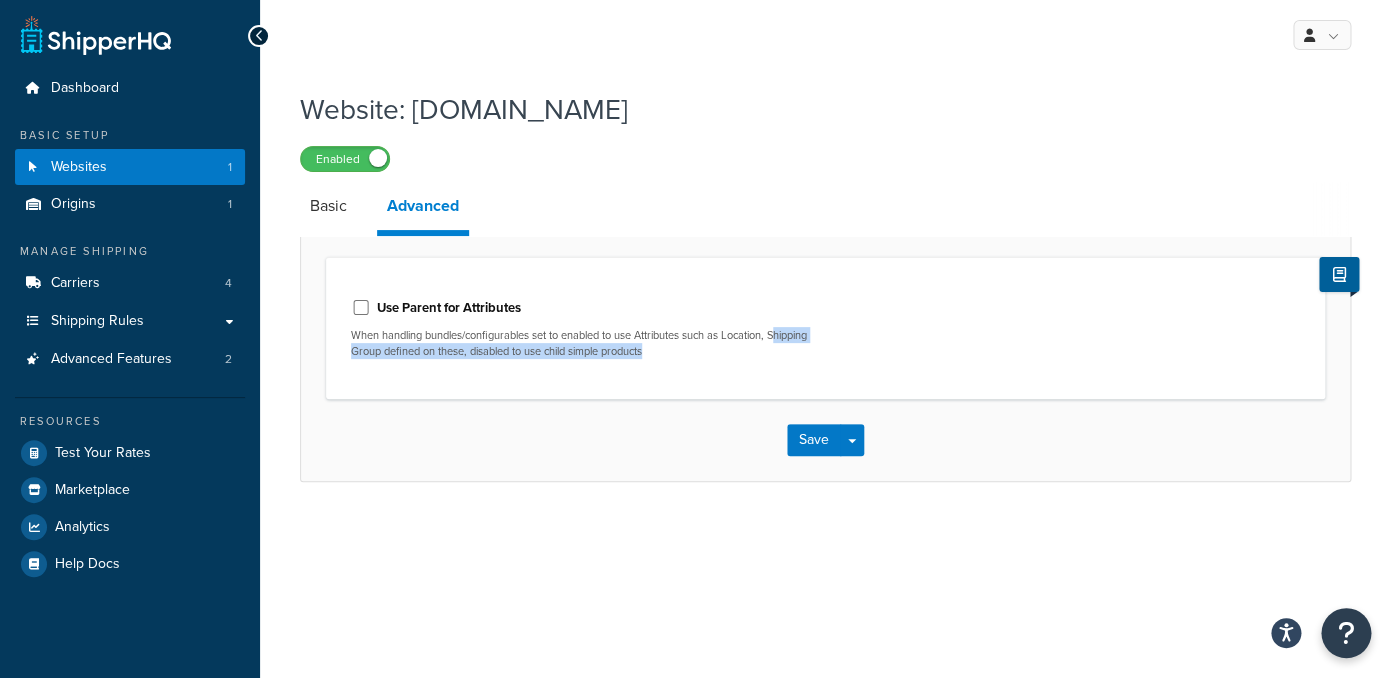drag, startPoint x: 356, startPoint y: 345, endPoint x: 727, endPoint y: 356, distance: 371.16302 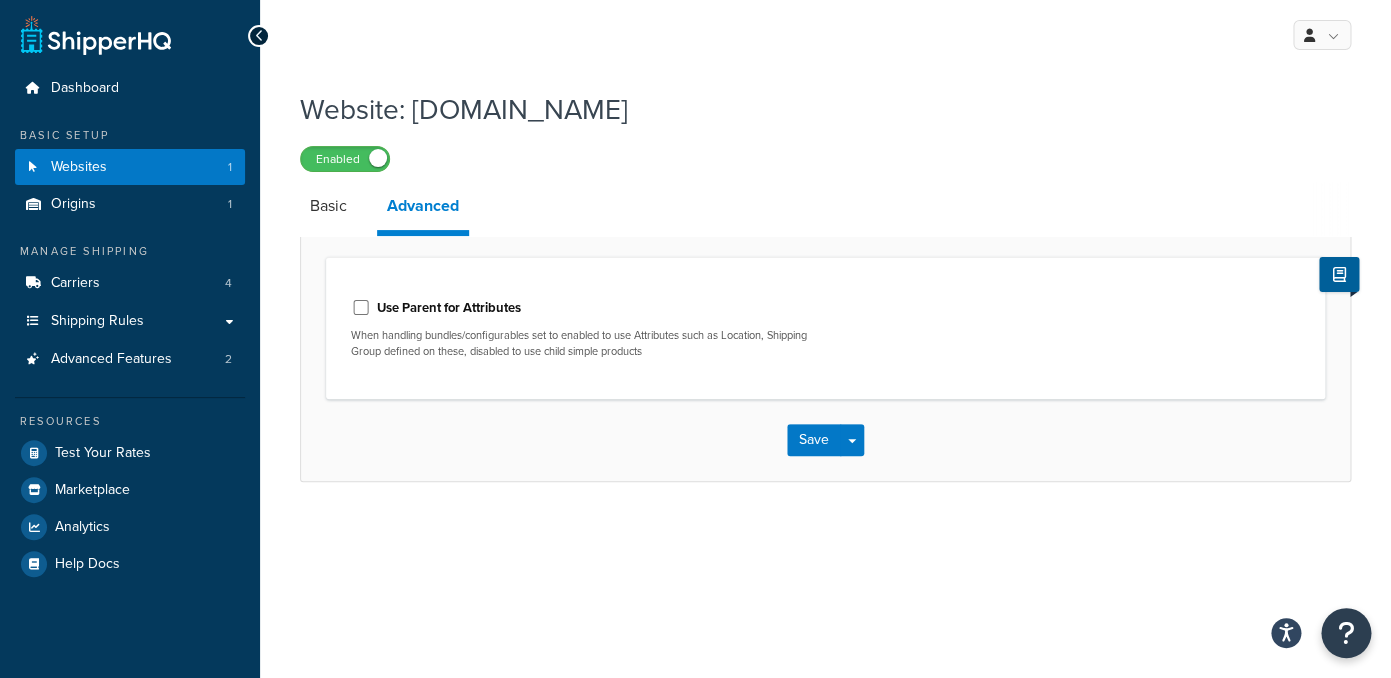 click on "Save Save Dropdown Save and Edit" at bounding box center (825, 440) 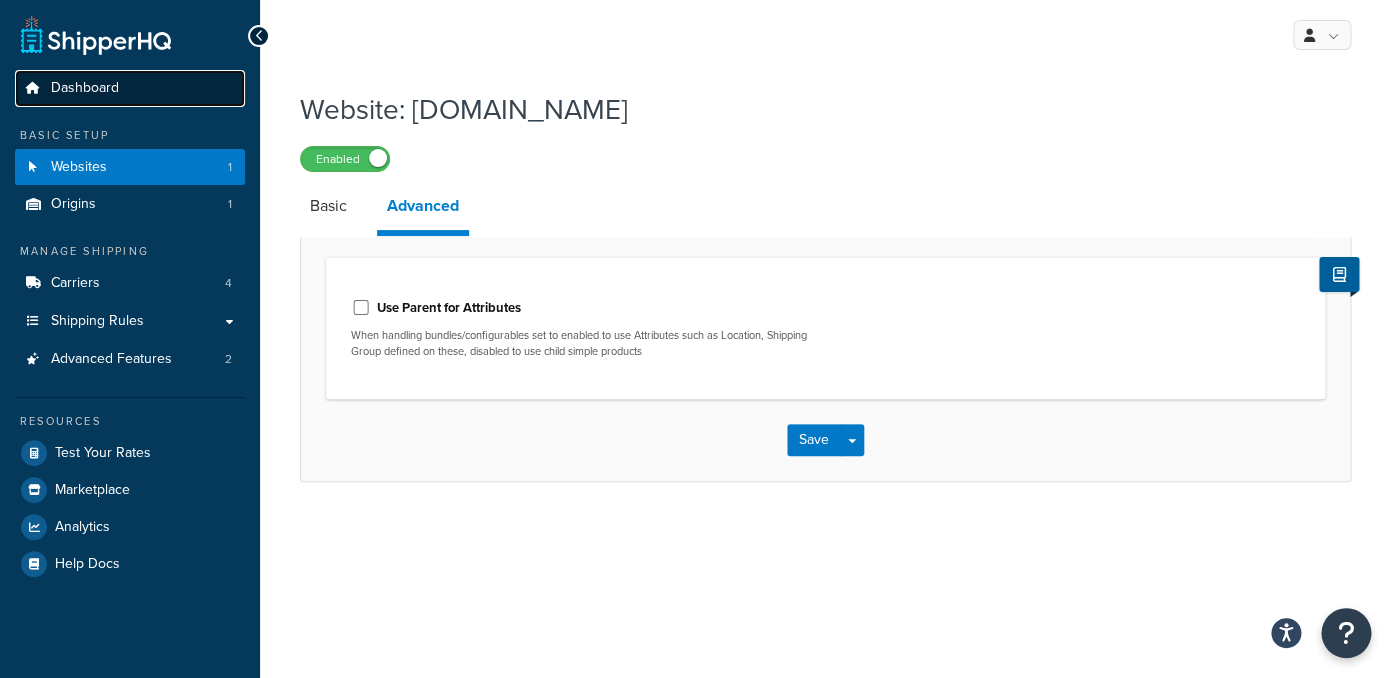 click on "Dashboard" at bounding box center (85, 88) 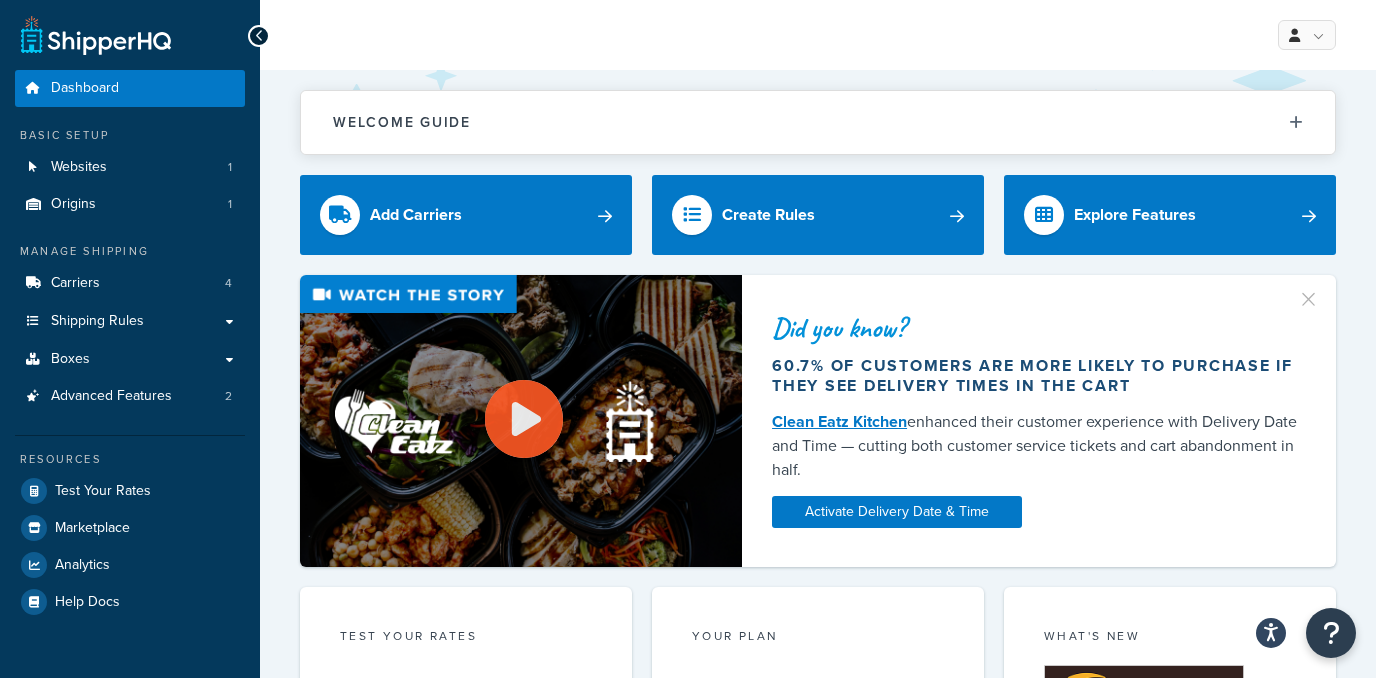 scroll, scrollTop: 0, scrollLeft: 0, axis: both 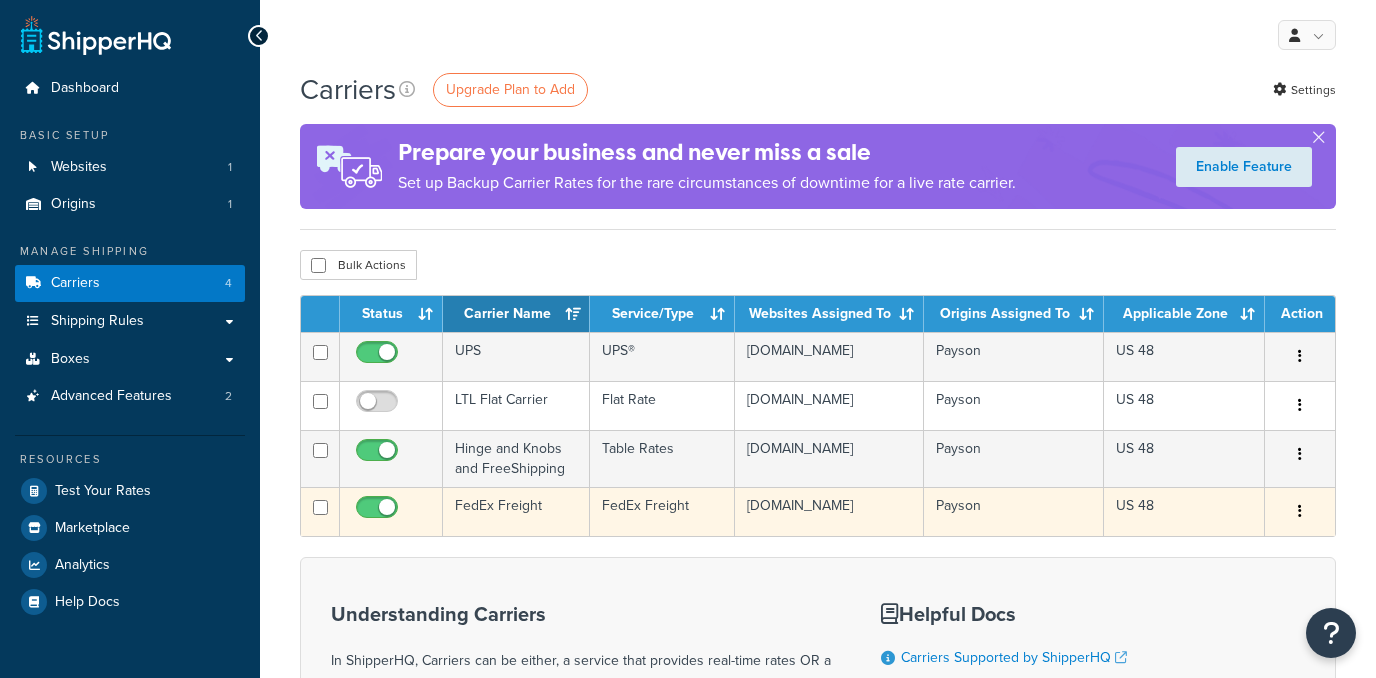 click on "FedEx Freight" at bounding box center [516, 511] 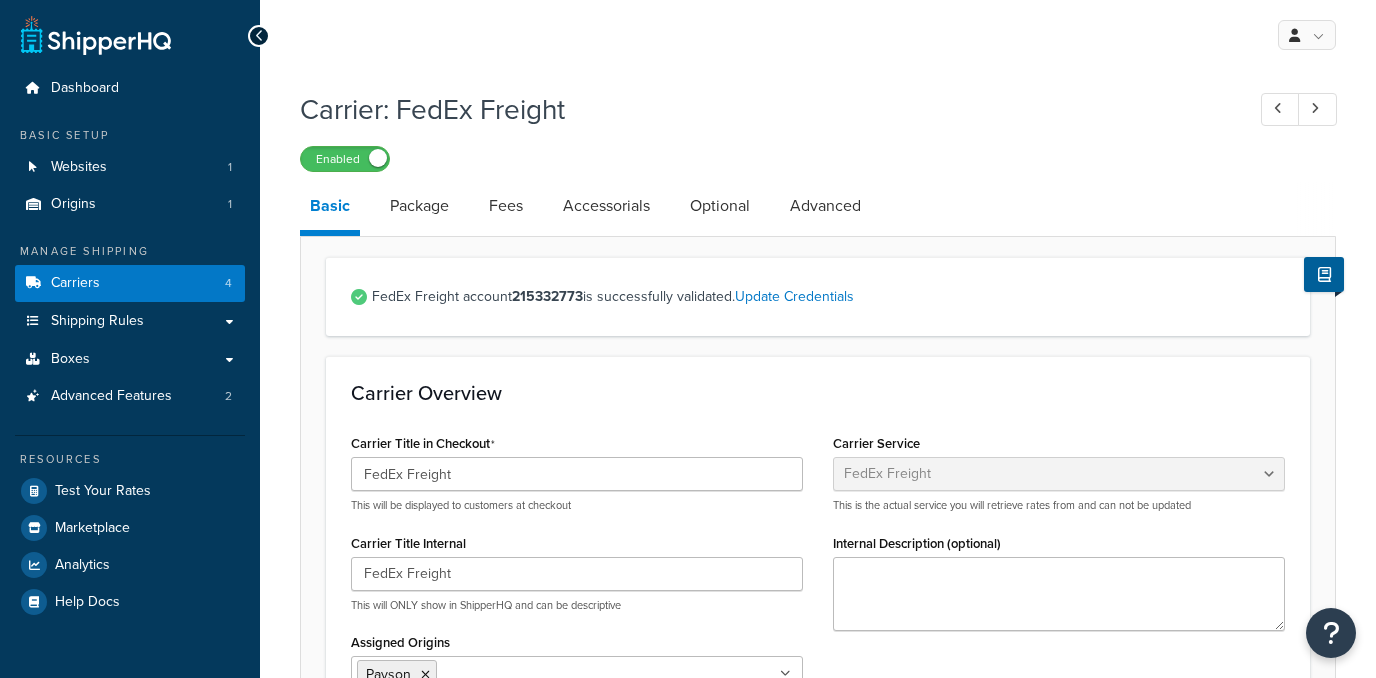 select on "fedExFreight" 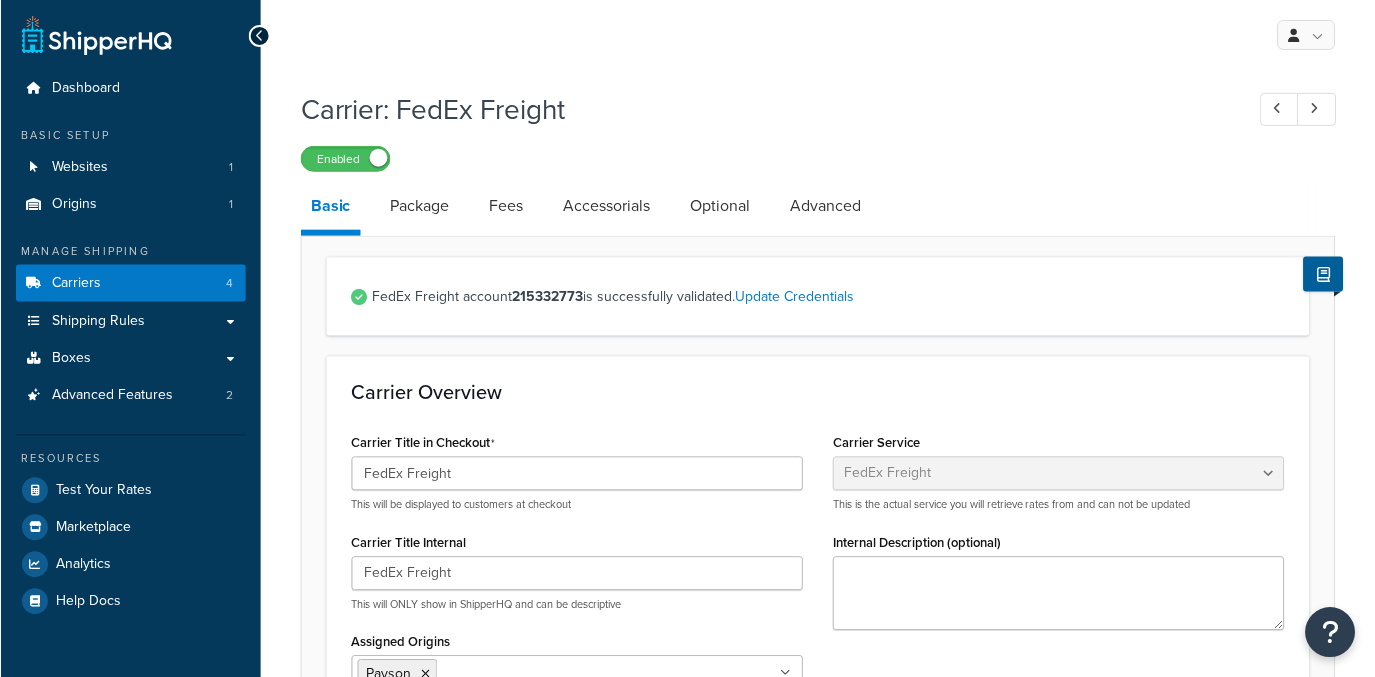 scroll, scrollTop: 0, scrollLeft: 0, axis: both 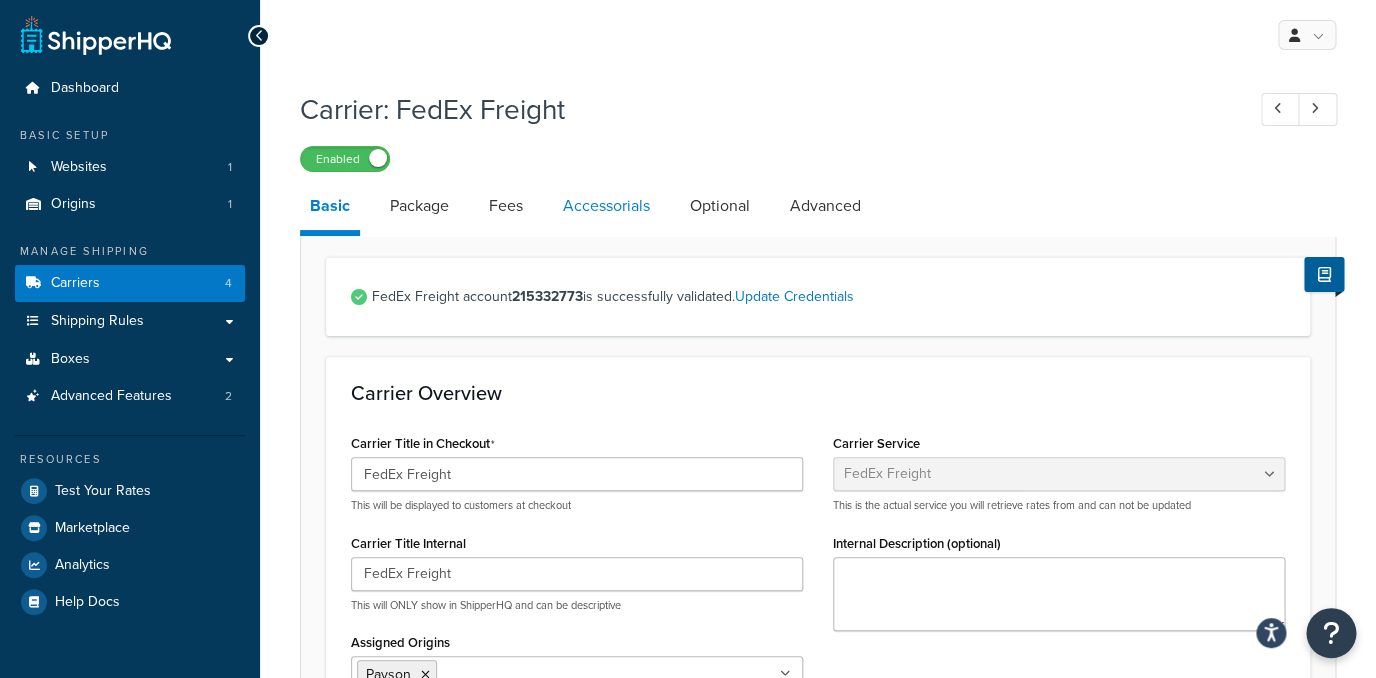 click on "Accessorials" at bounding box center [606, 206] 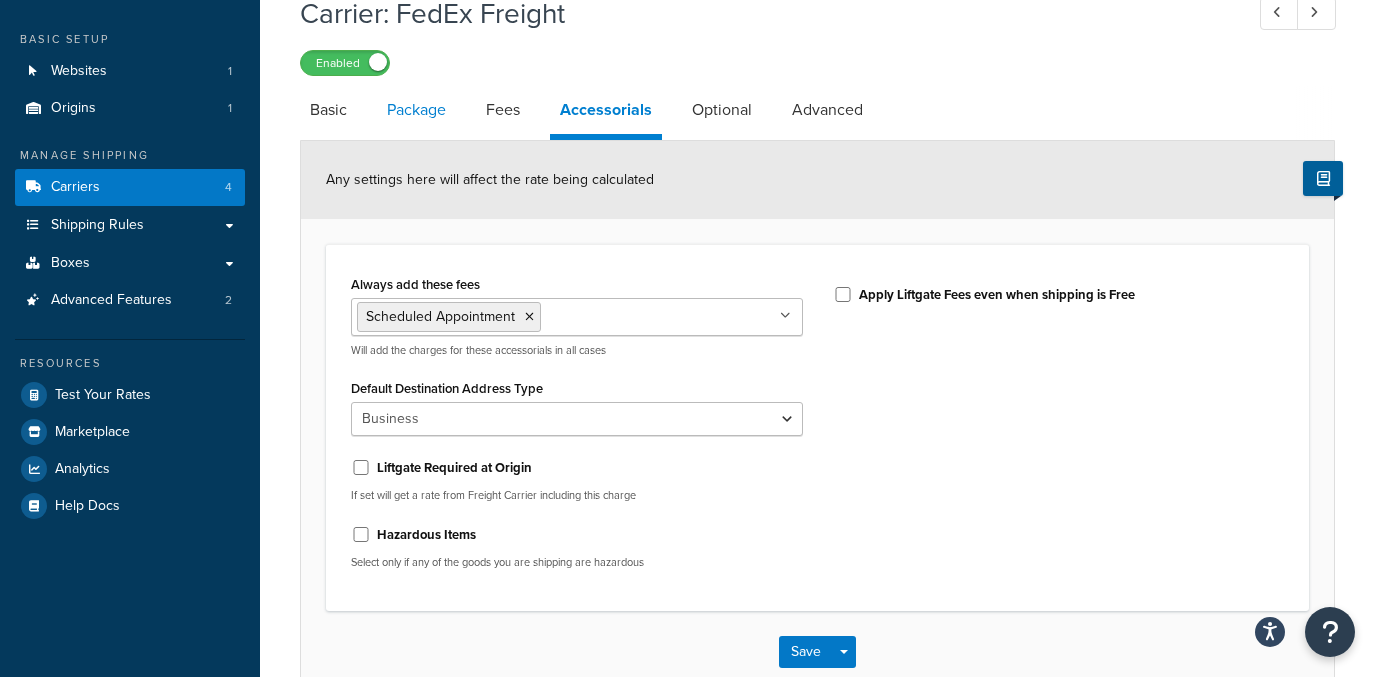 scroll, scrollTop: 0, scrollLeft: 0, axis: both 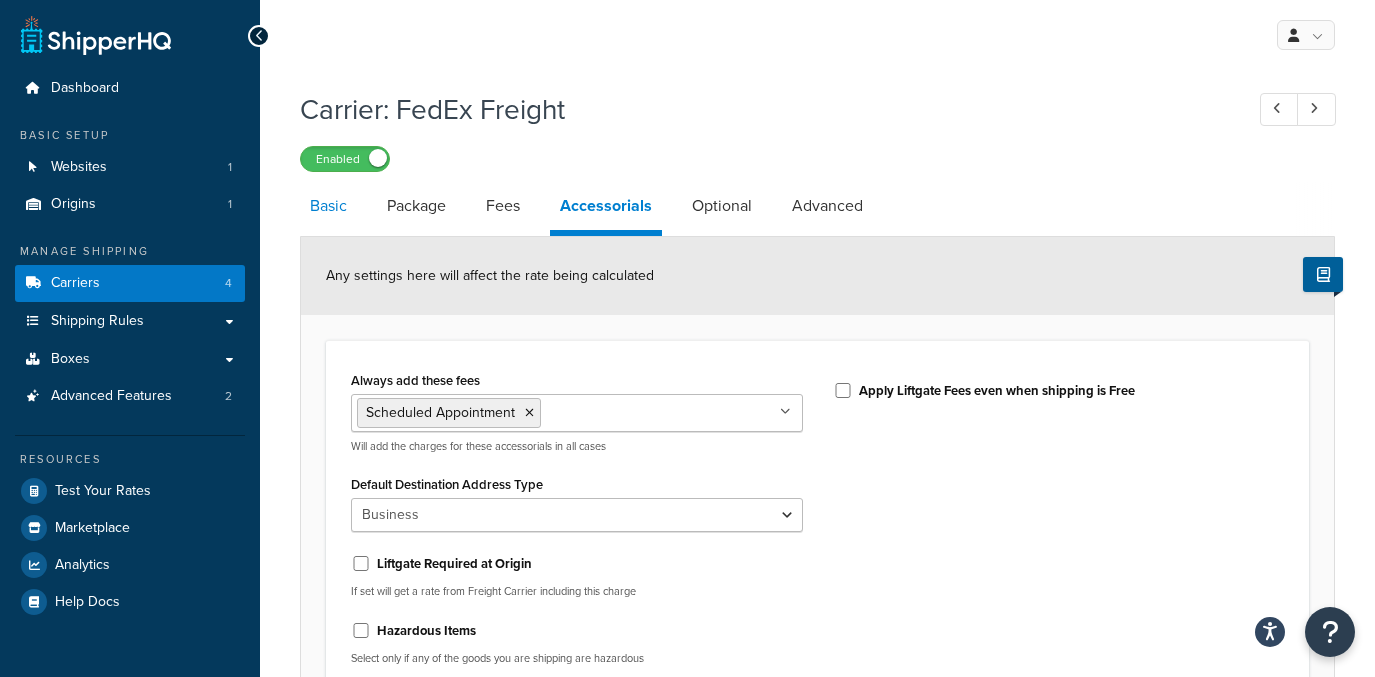 click on "Basic" at bounding box center (328, 206) 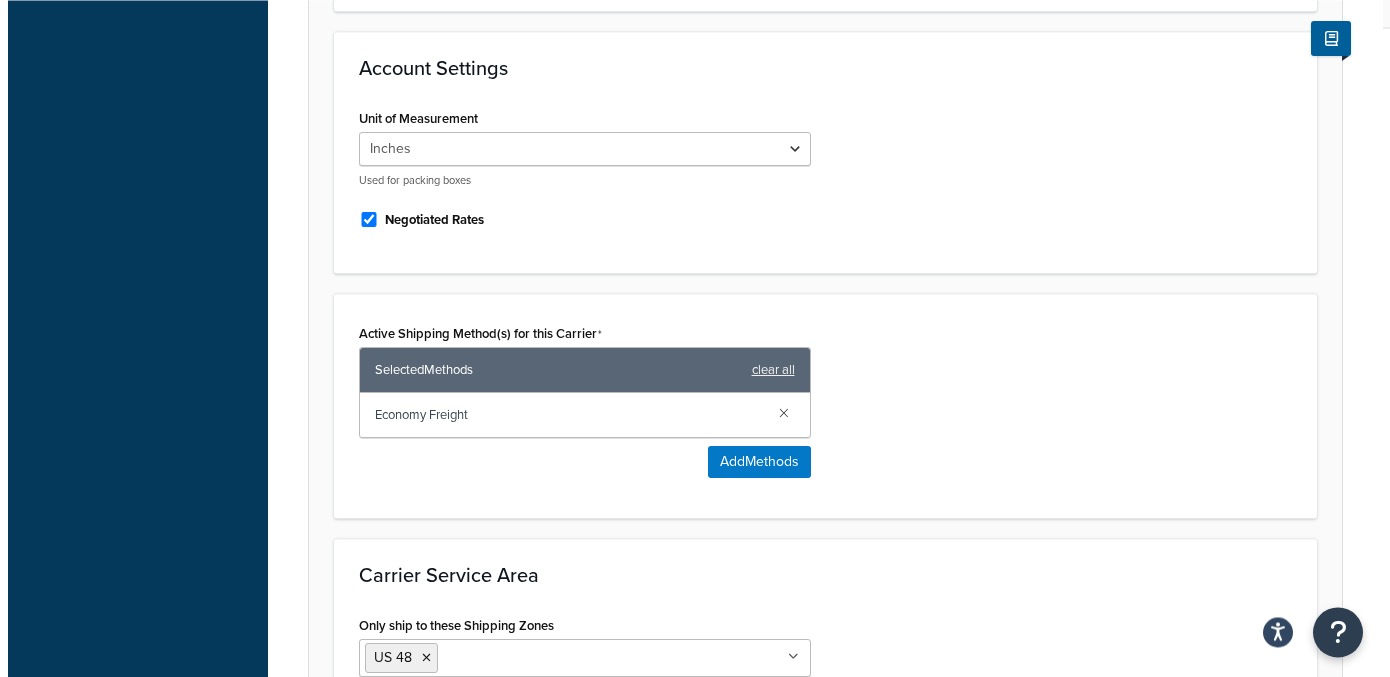 scroll, scrollTop: 752, scrollLeft: 0, axis: vertical 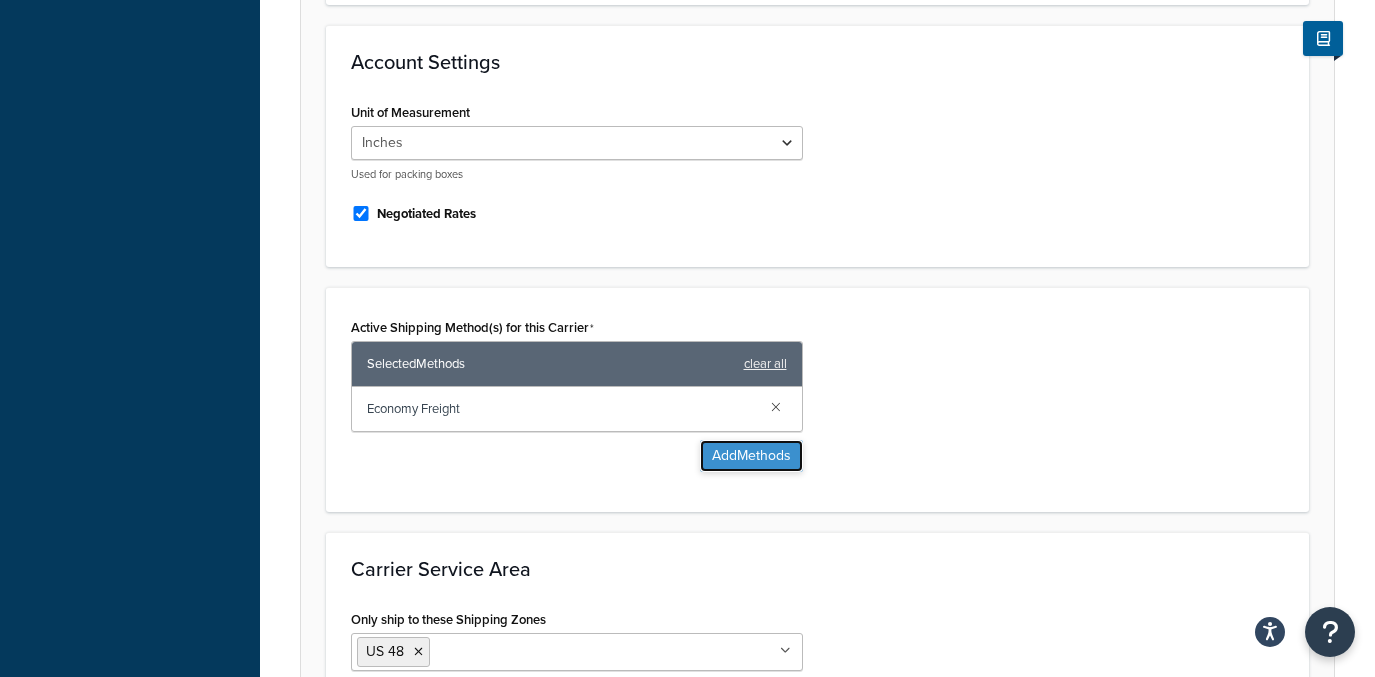 click on "Add  Methods" at bounding box center (751, 456) 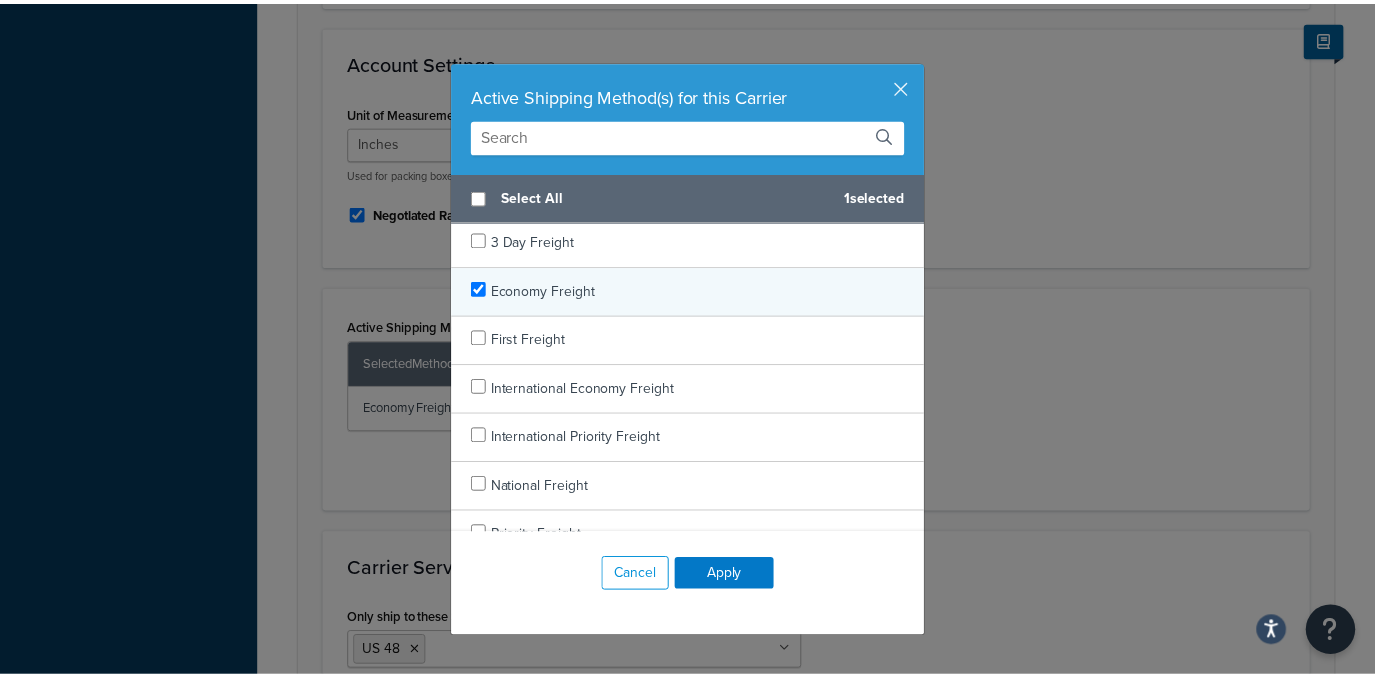 scroll, scrollTop: 0, scrollLeft: 0, axis: both 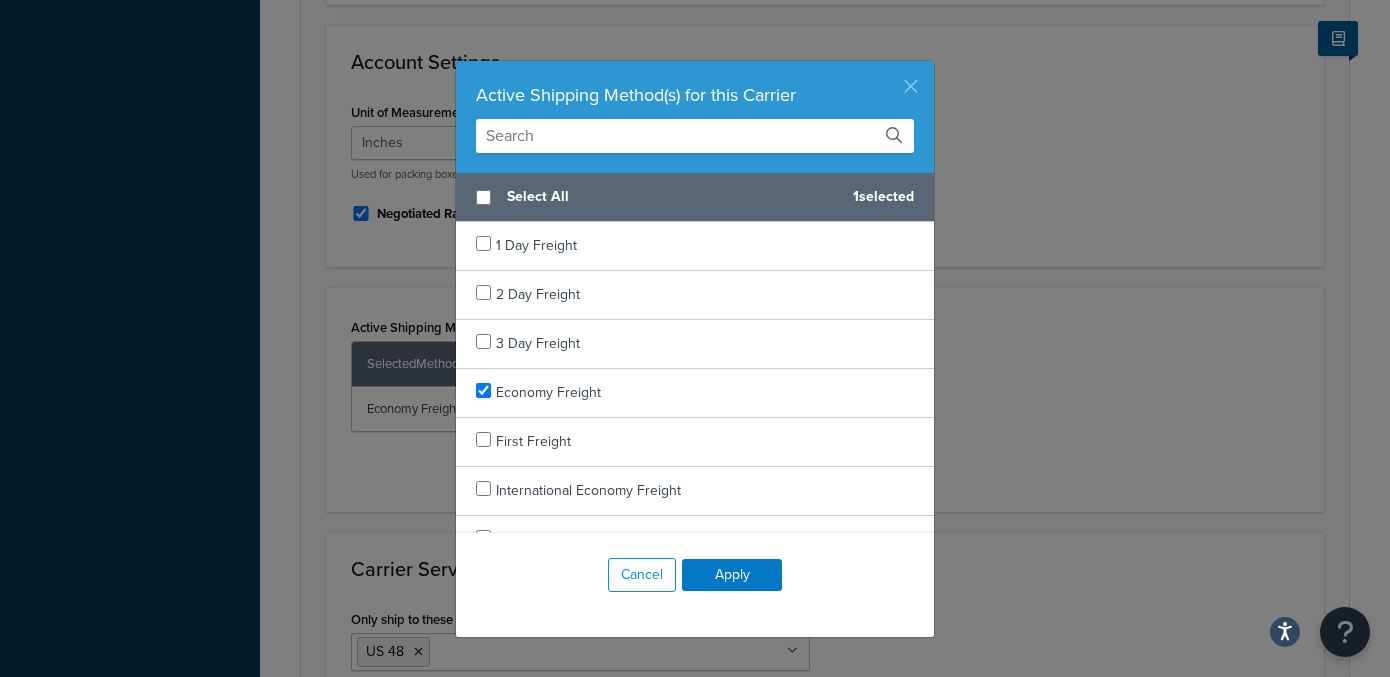click at bounding box center [931, 63] 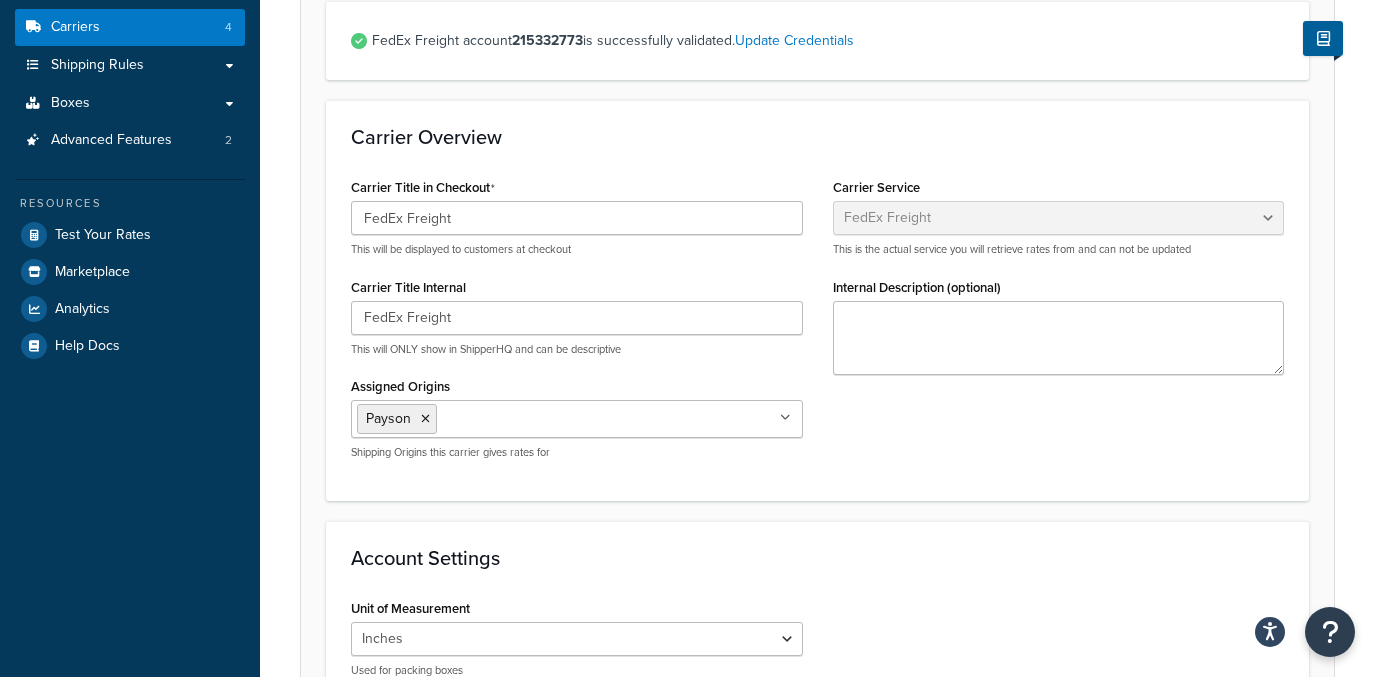 scroll, scrollTop: 160, scrollLeft: 0, axis: vertical 